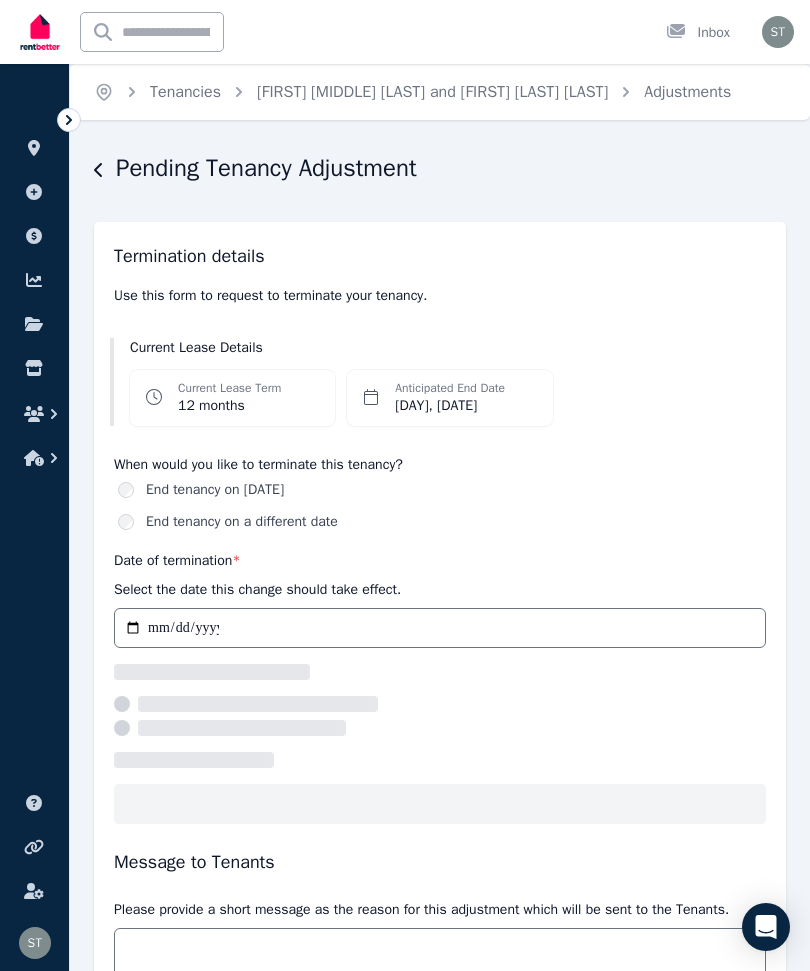 scroll, scrollTop: 0, scrollLeft: 0, axis: both 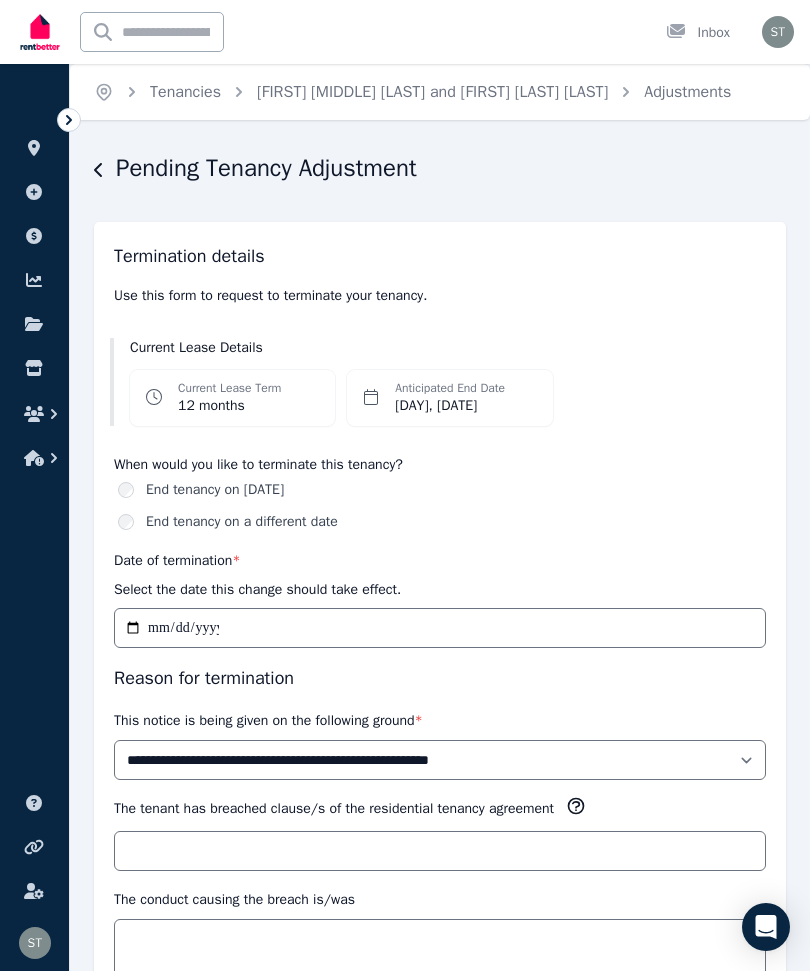 click 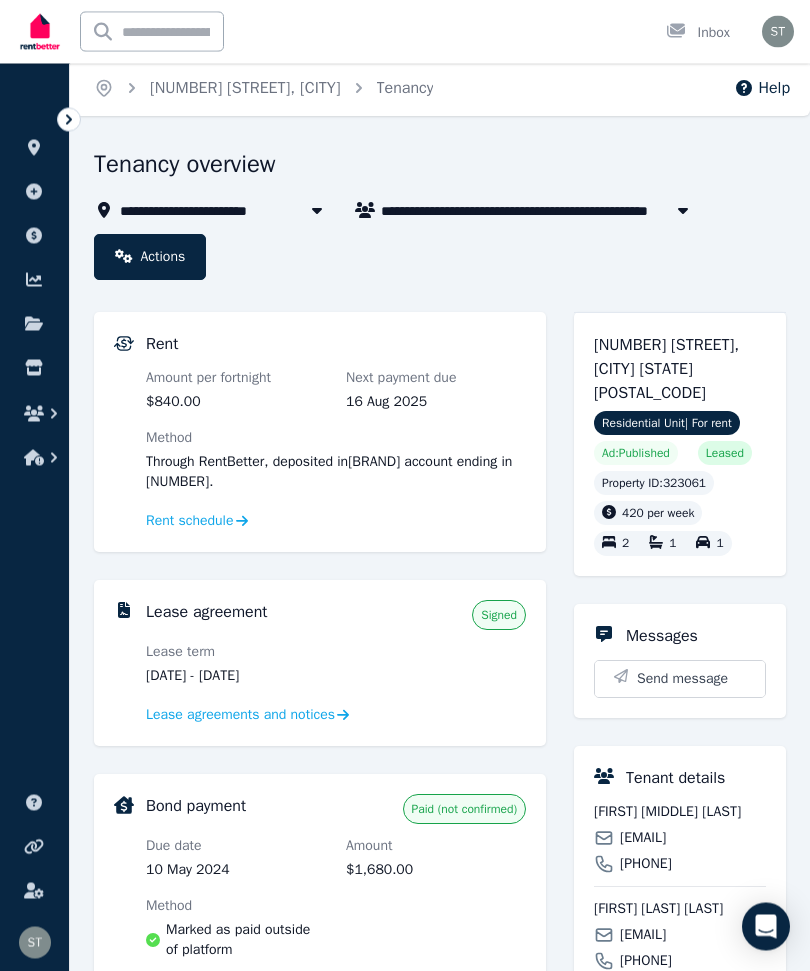 scroll, scrollTop: 0, scrollLeft: 0, axis: both 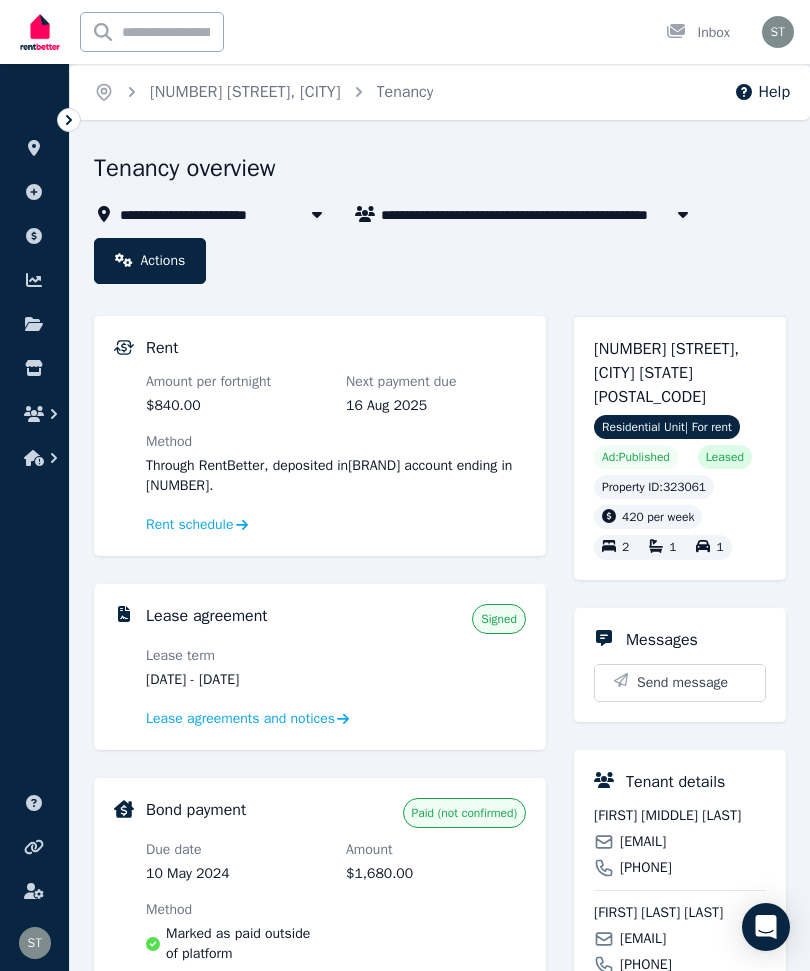 click 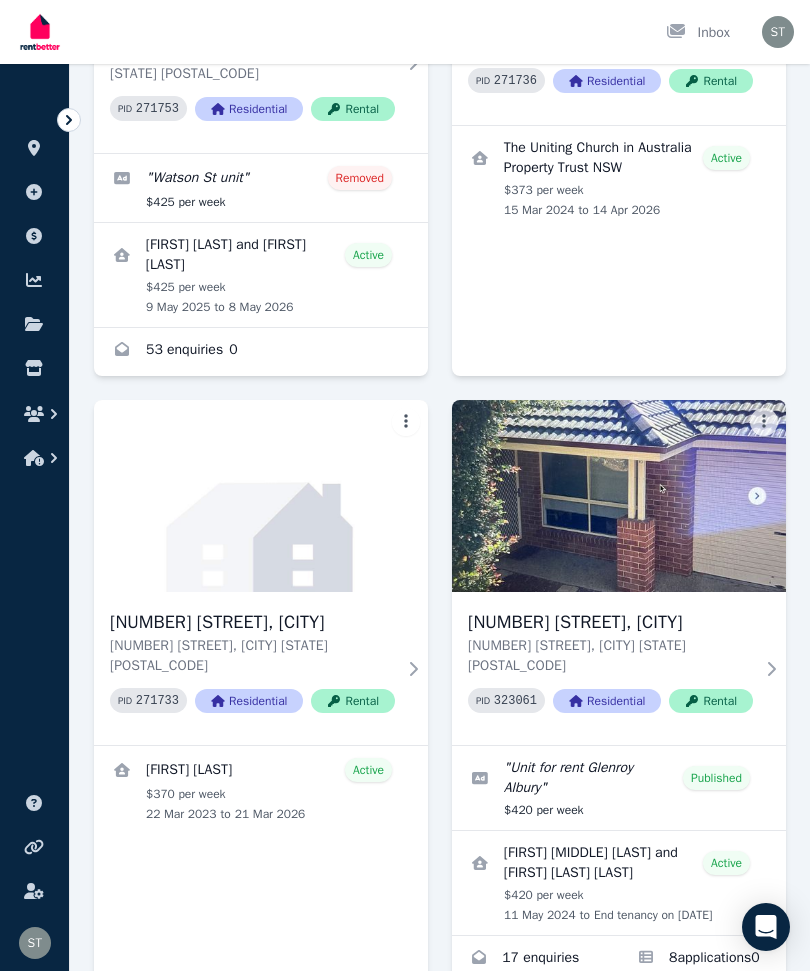 click at bounding box center [619, 496] 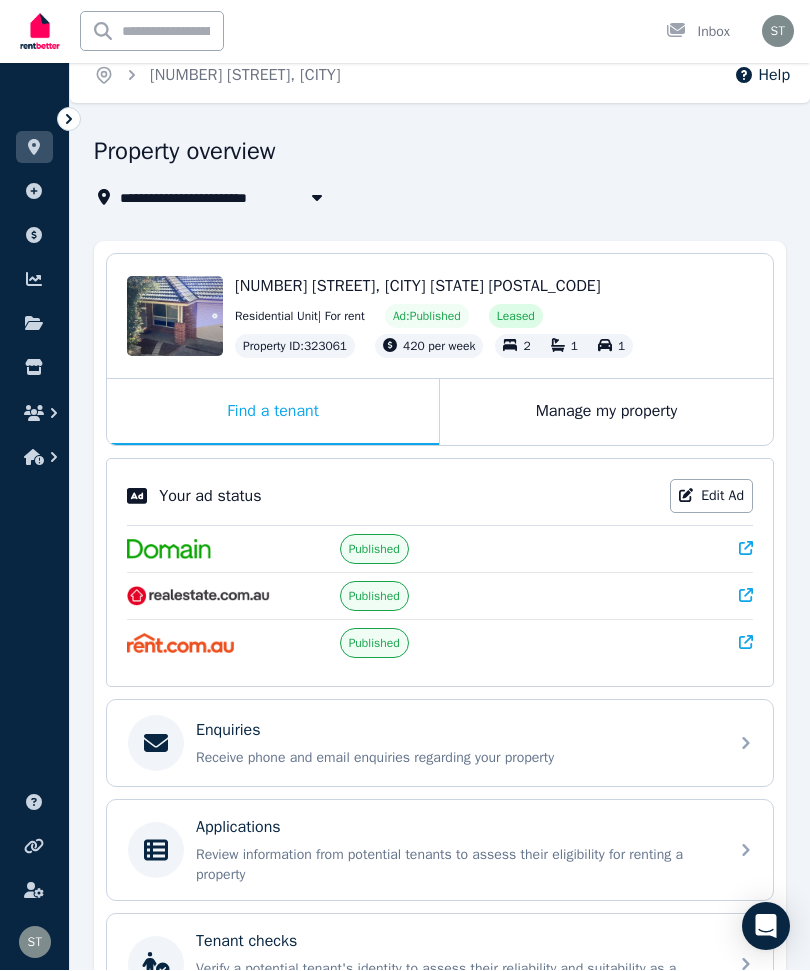 scroll, scrollTop: 17, scrollLeft: 0, axis: vertical 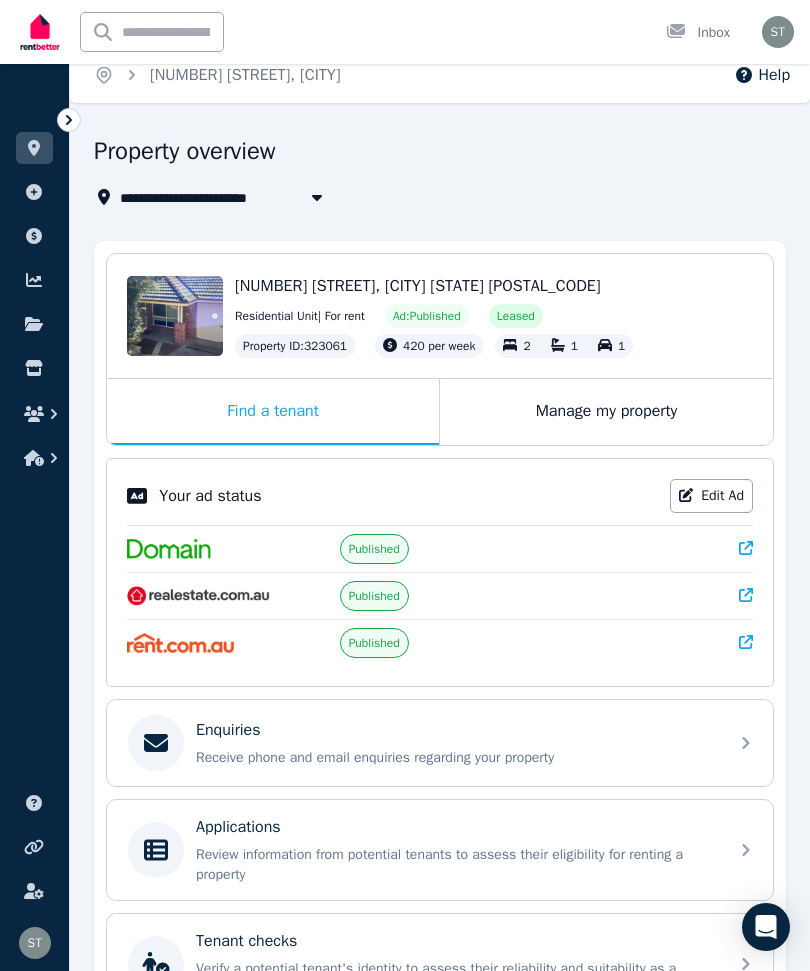 click on "Manage my property" at bounding box center [606, 412] 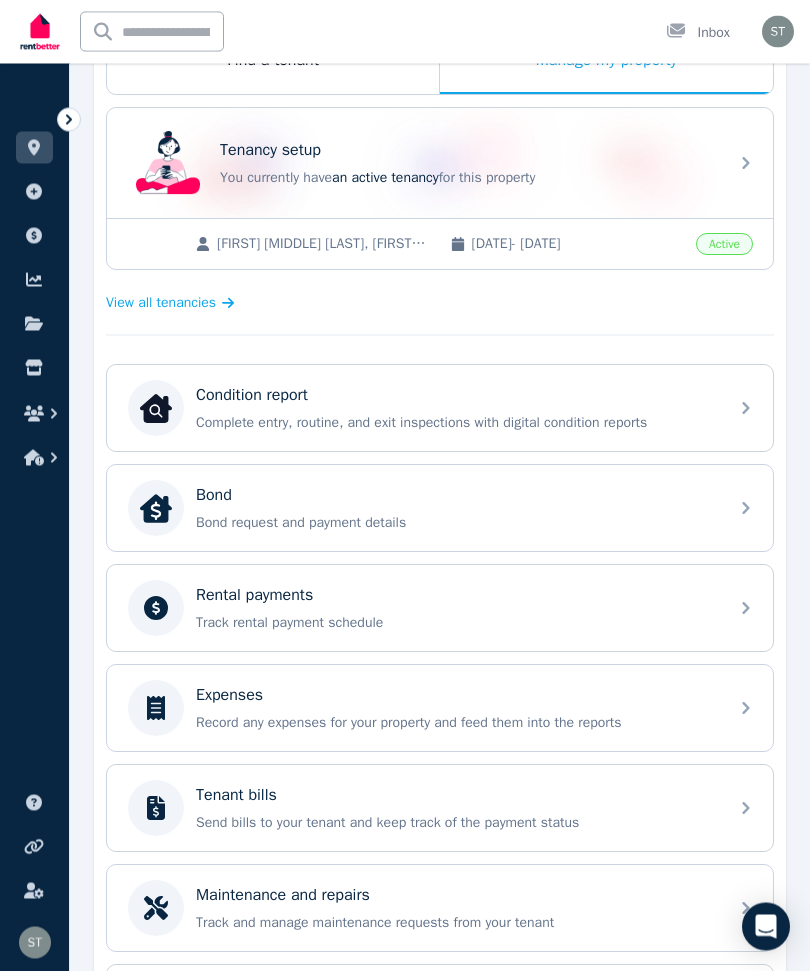 scroll, scrollTop: 368, scrollLeft: 0, axis: vertical 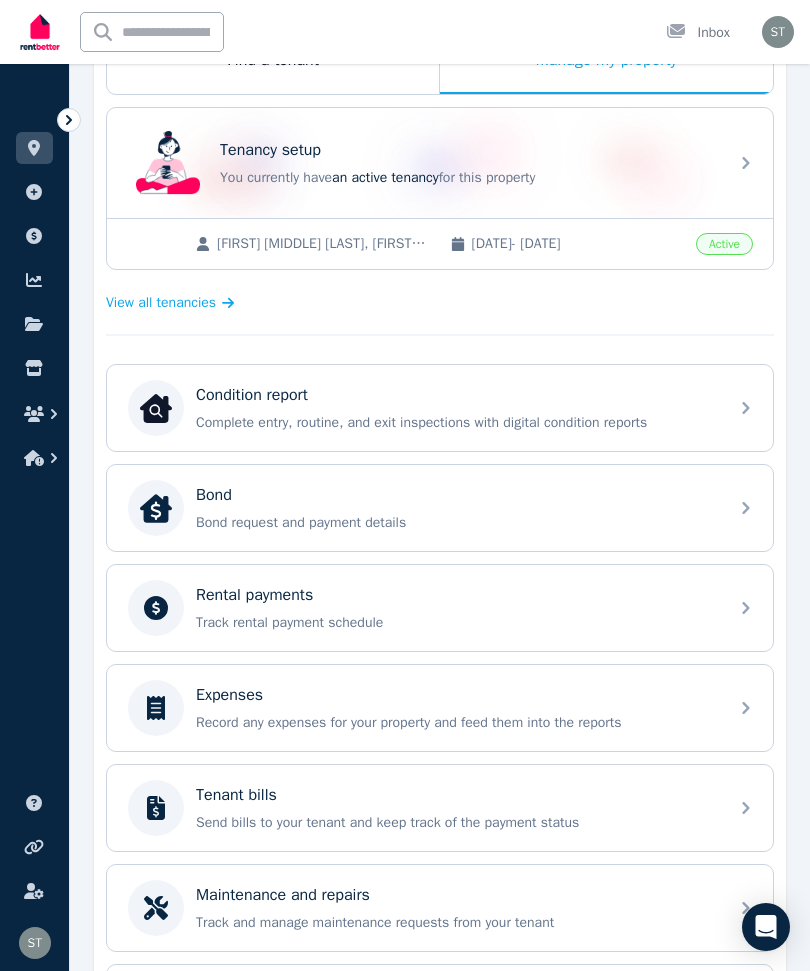 click on "Track rental payment schedule" at bounding box center [456, 623] 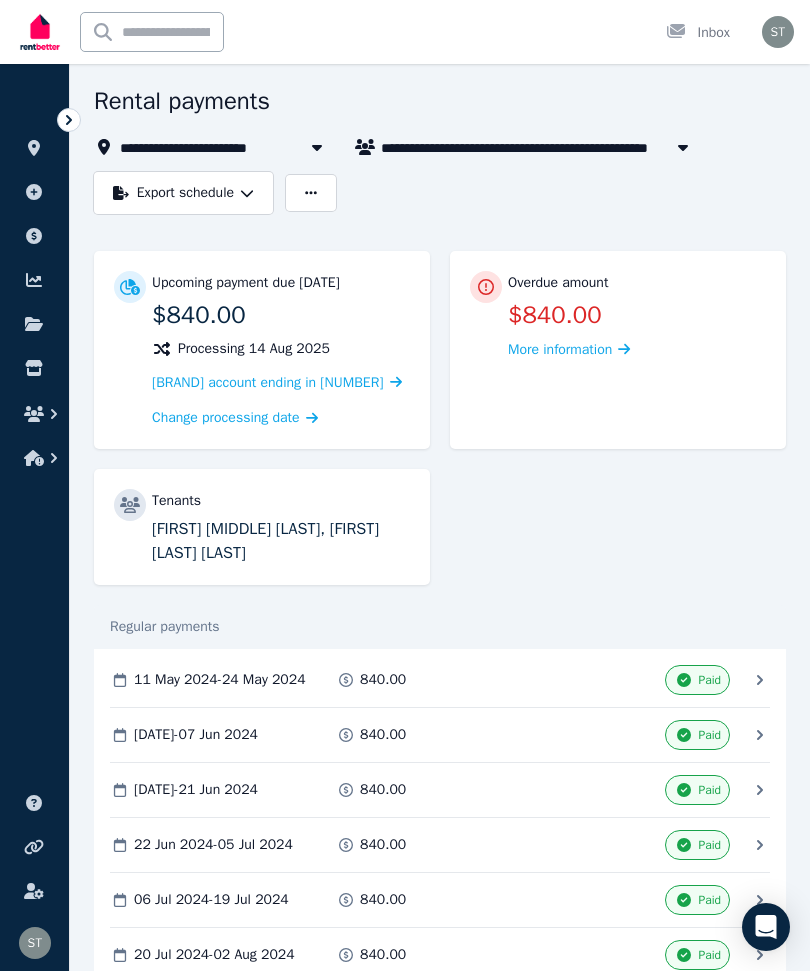 scroll, scrollTop: 0, scrollLeft: 0, axis: both 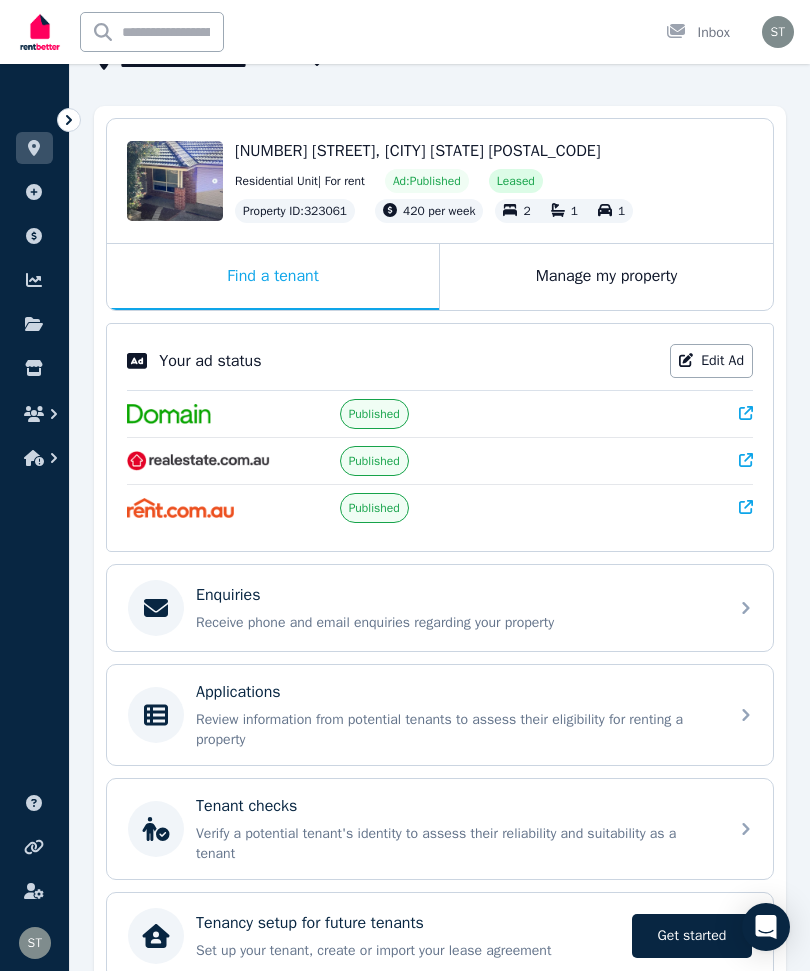 click on "Review information from potential tenants to assess their eligibility for renting a property" at bounding box center [456, 730] 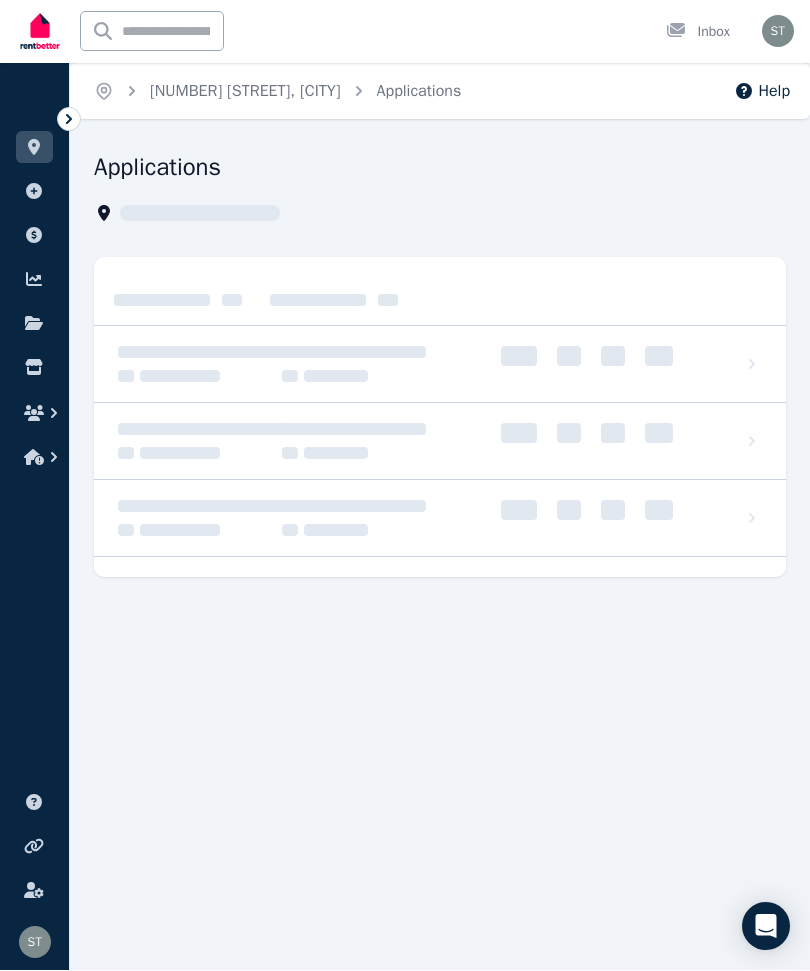 scroll, scrollTop: 1, scrollLeft: 0, axis: vertical 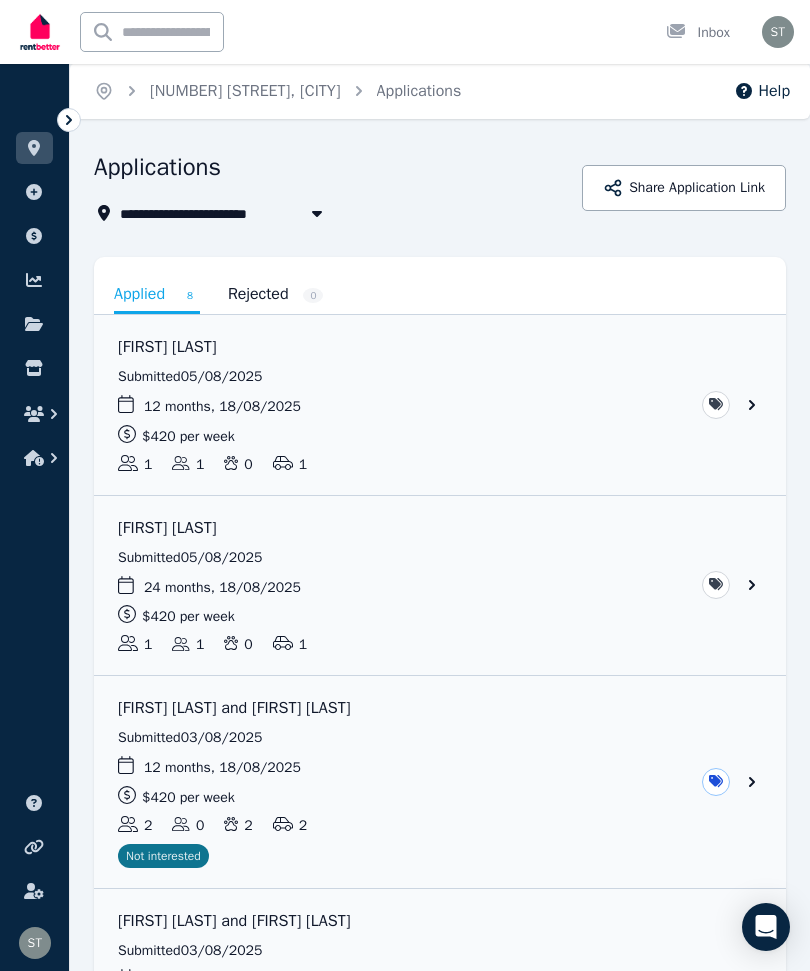 click at bounding box center [440, 405] 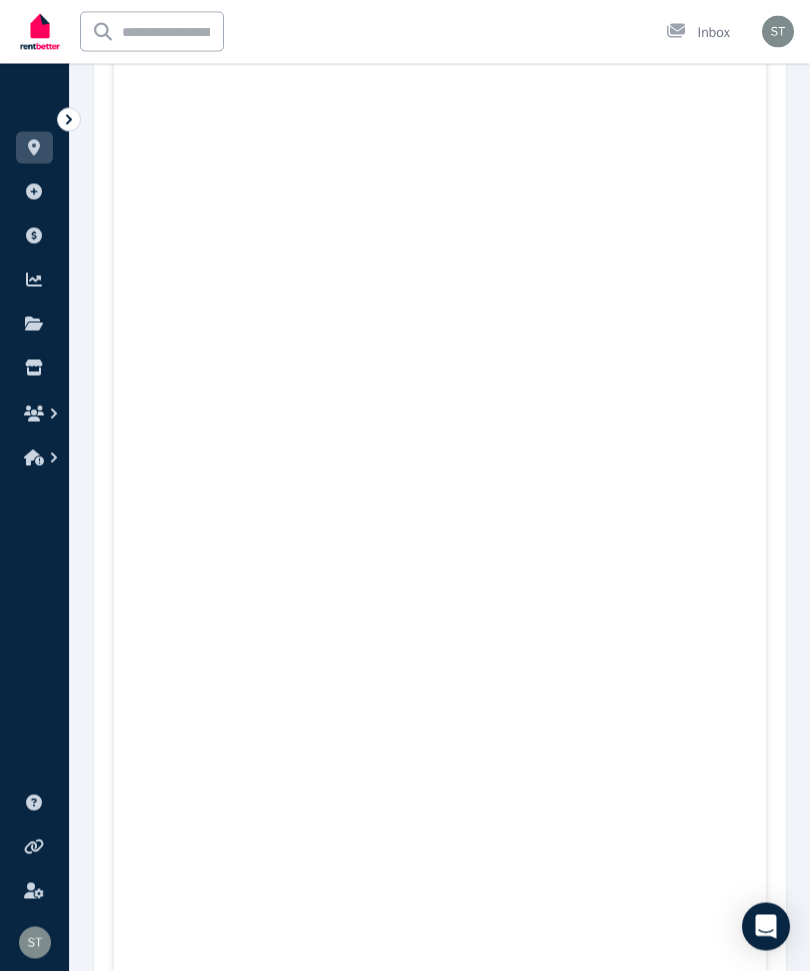 scroll, scrollTop: 6672, scrollLeft: 0, axis: vertical 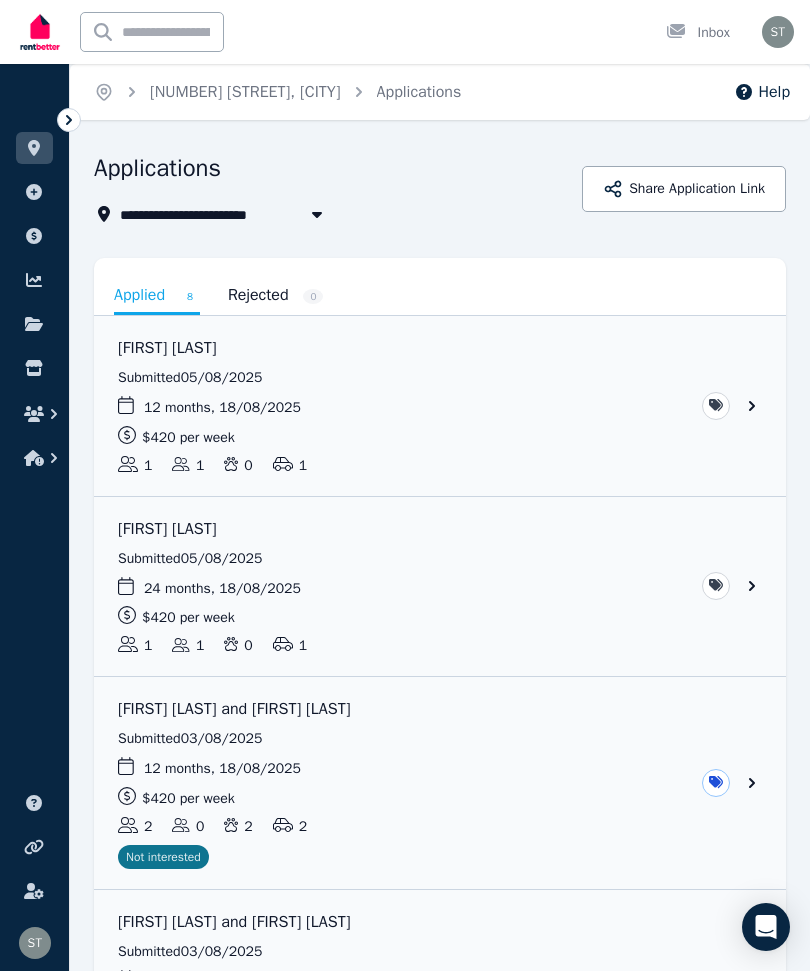 click at bounding box center (440, 587) 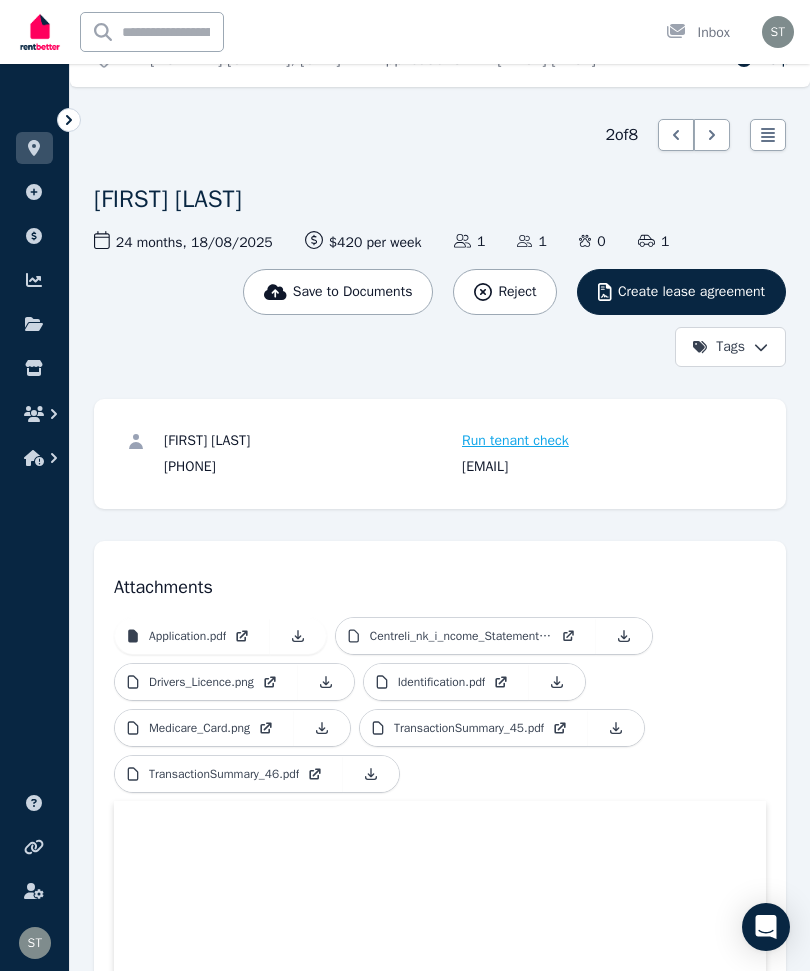 scroll, scrollTop: 36, scrollLeft: 0, axis: vertical 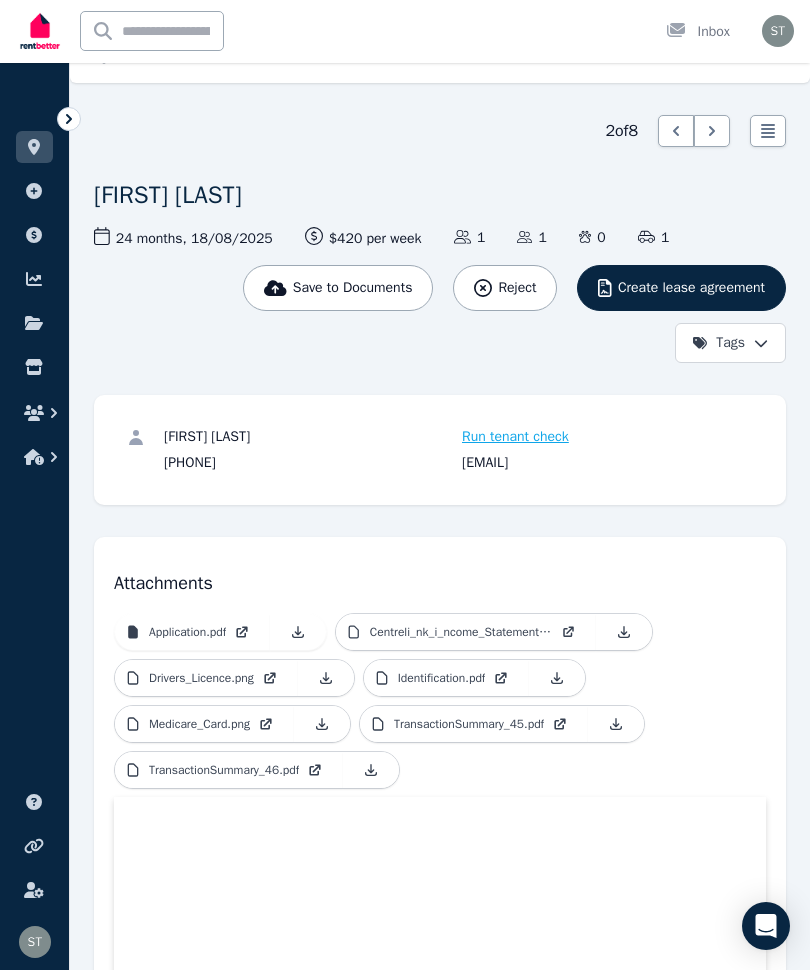 click on "Centreli_nk_i_ncome_Statement.pdf" at bounding box center (466, 633) 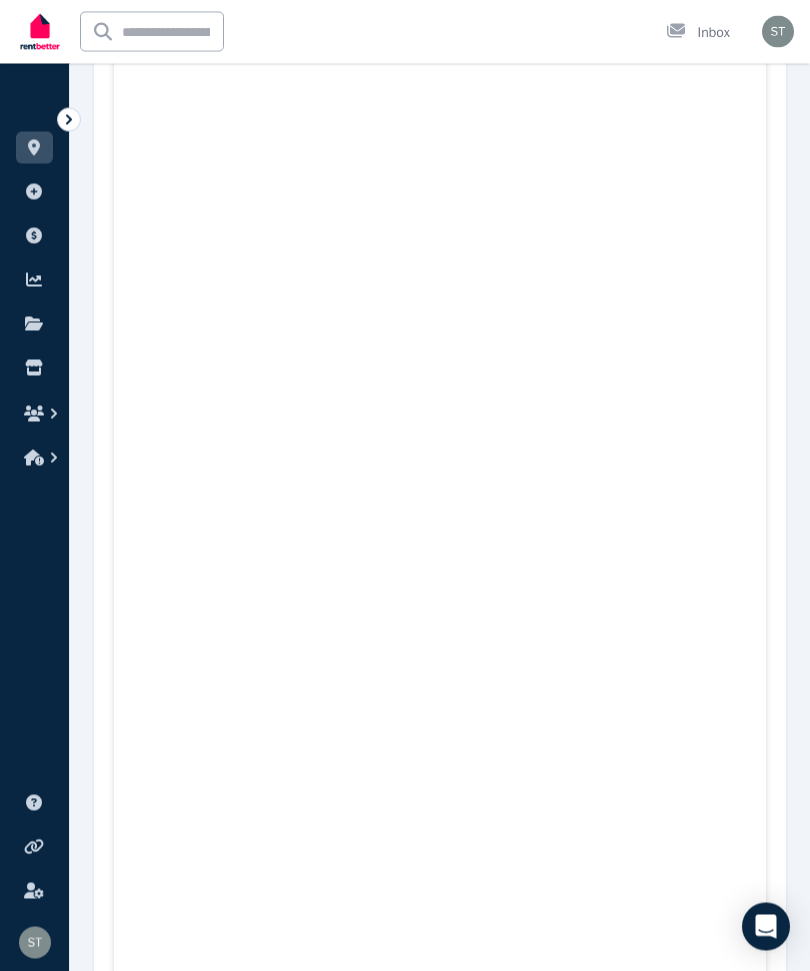 scroll, scrollTop: 2387, scrollLeft: 0, axis: vertical 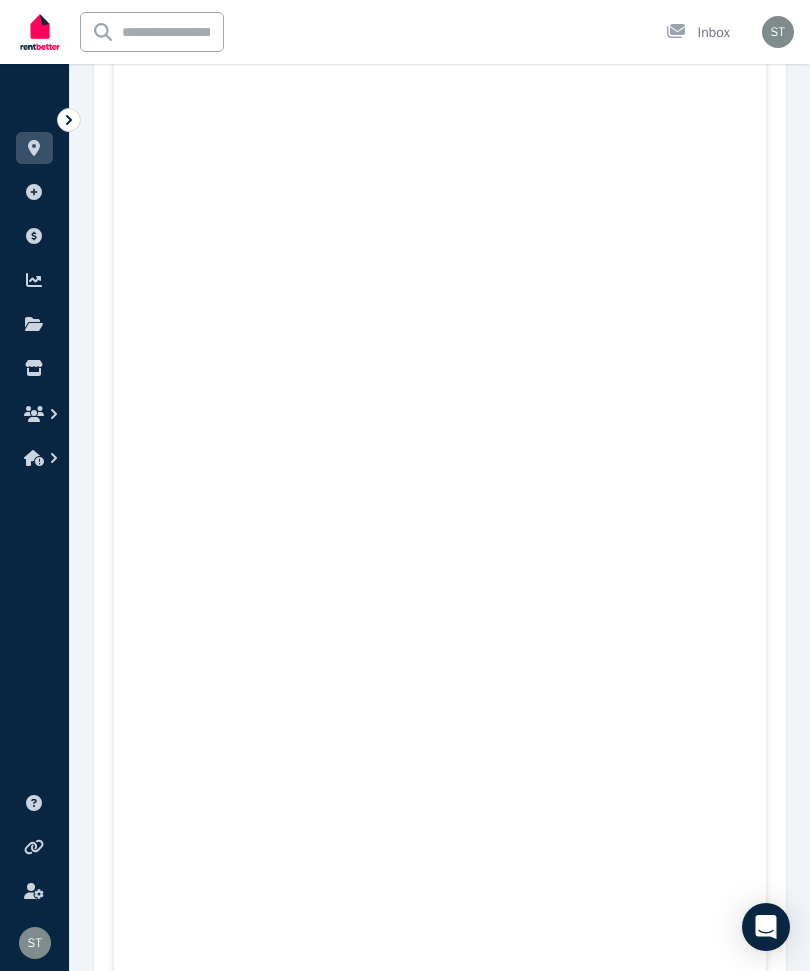 click at bounding box center (34, 148) 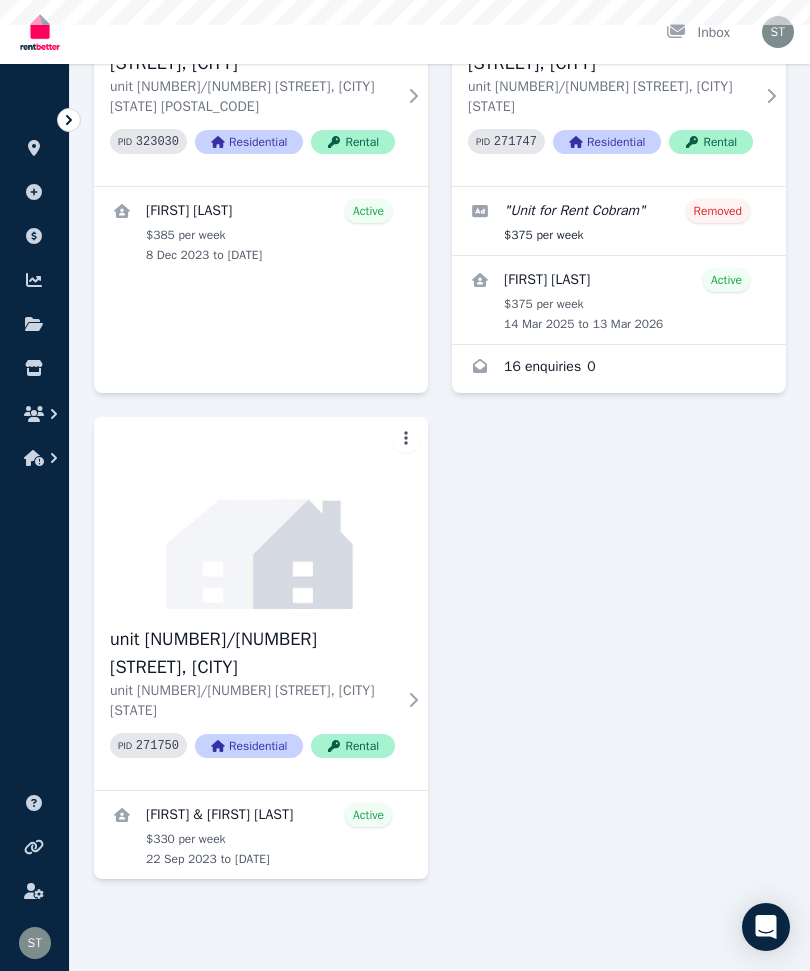 scroll, scrollTop: 0, scrollLeft: 0, axis: both 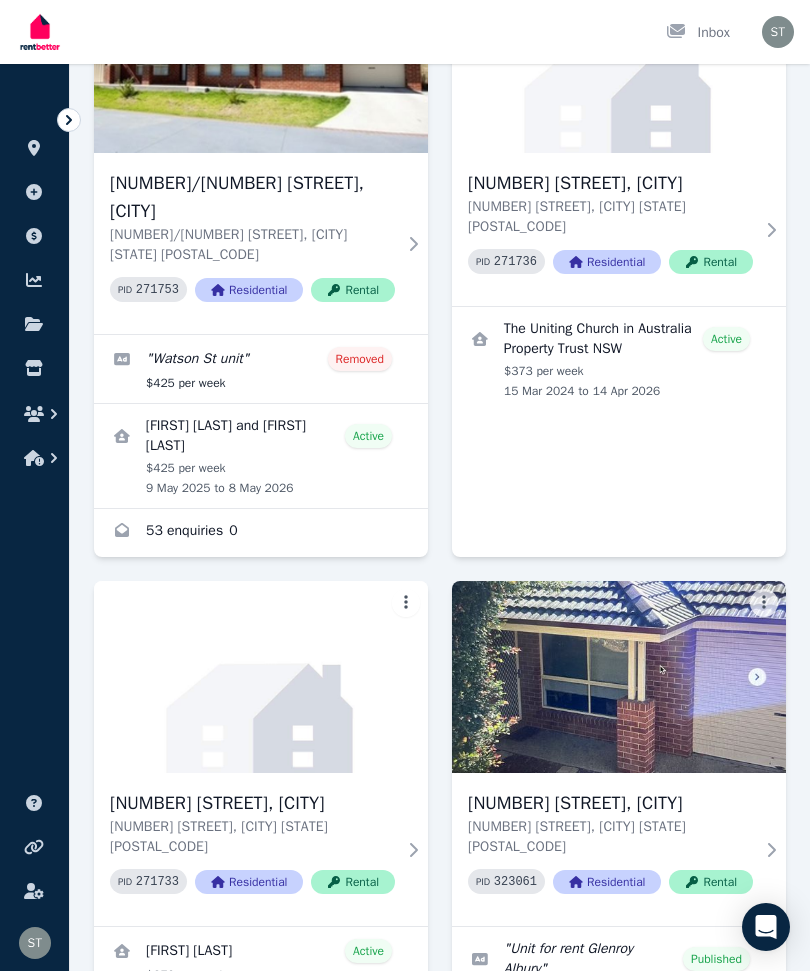 click at bounding box center (619, 677) 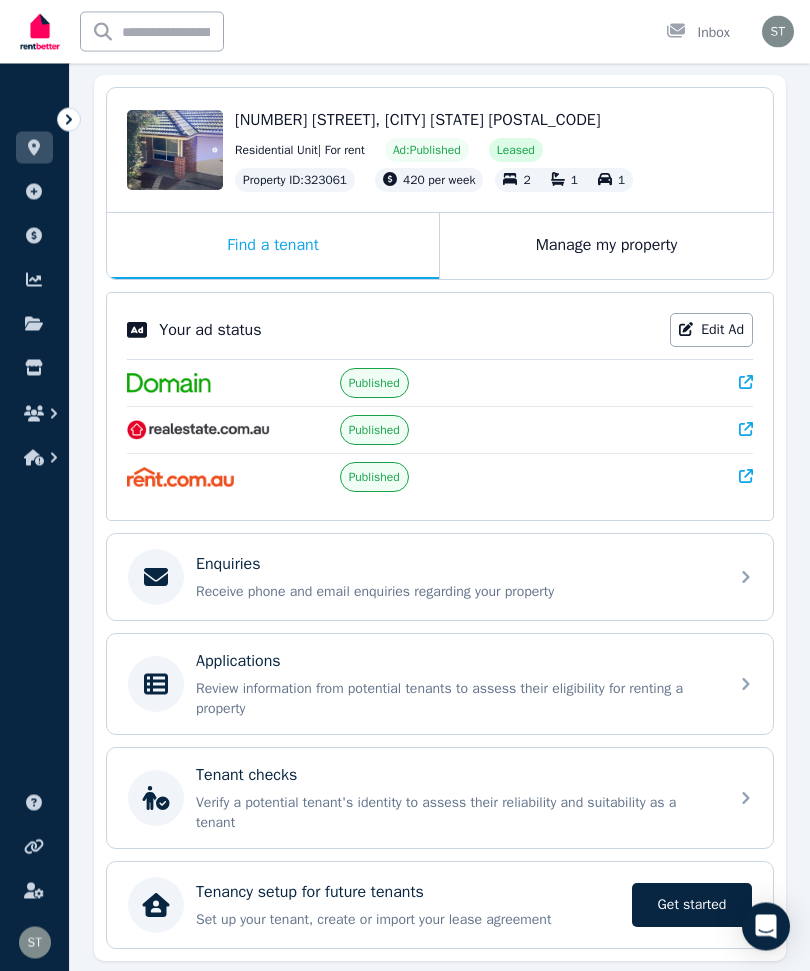 scroll, scrollTop: 182, scrollLeft: 0, axis: vertical 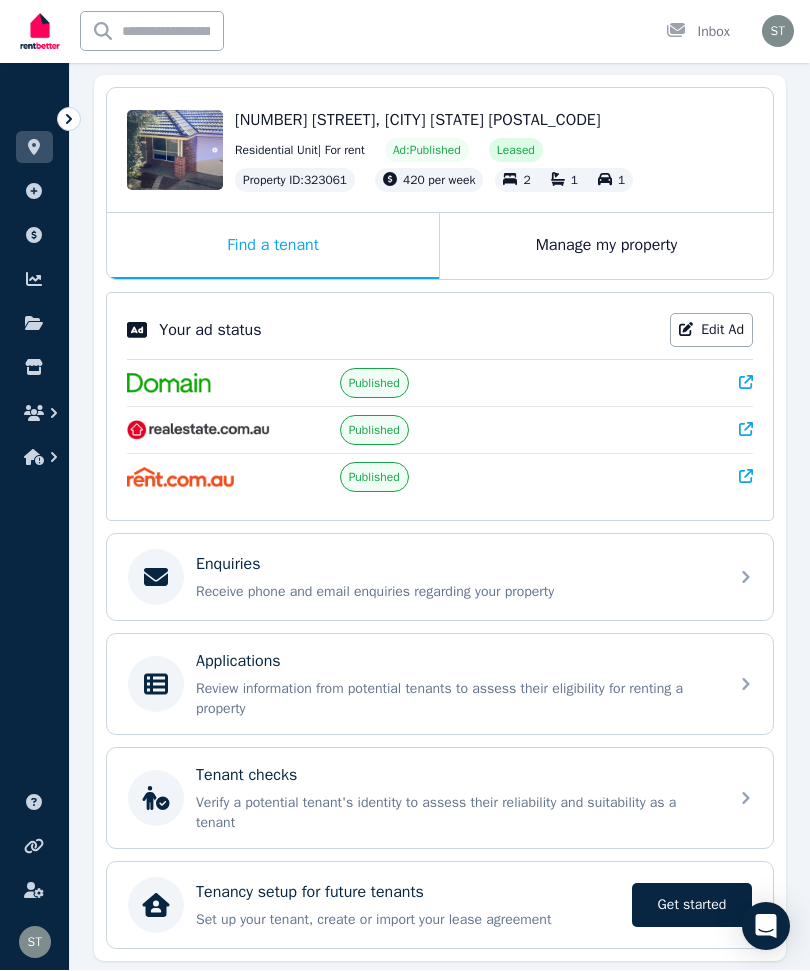 click on "Applications Review information from potential tenants to assess their eligibility for renting a property" at bounding box center [440, 685] 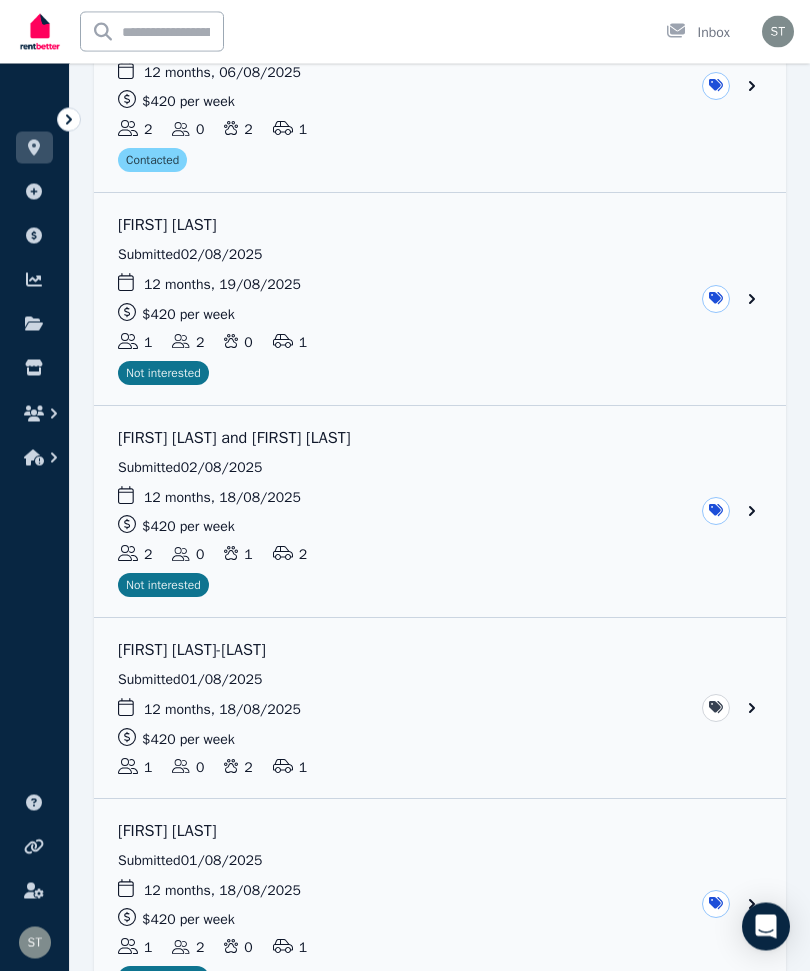 scroll, scrollTop: 970, scrollLeft: 0, axis: vertical 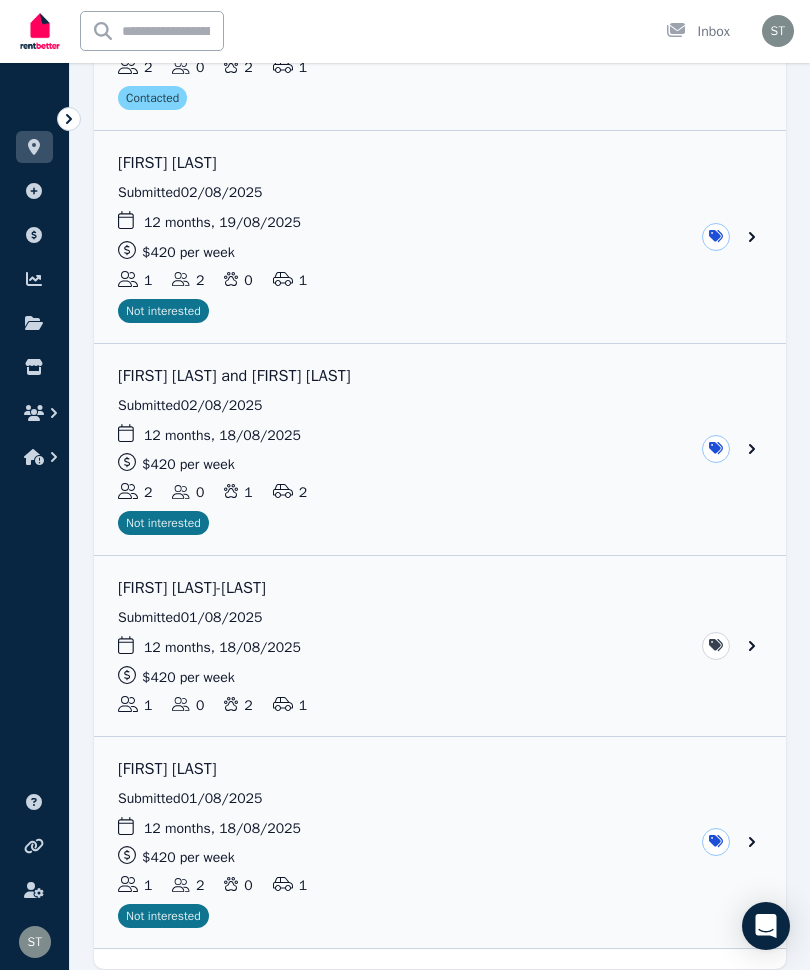 click at bounding box center [440, 647] 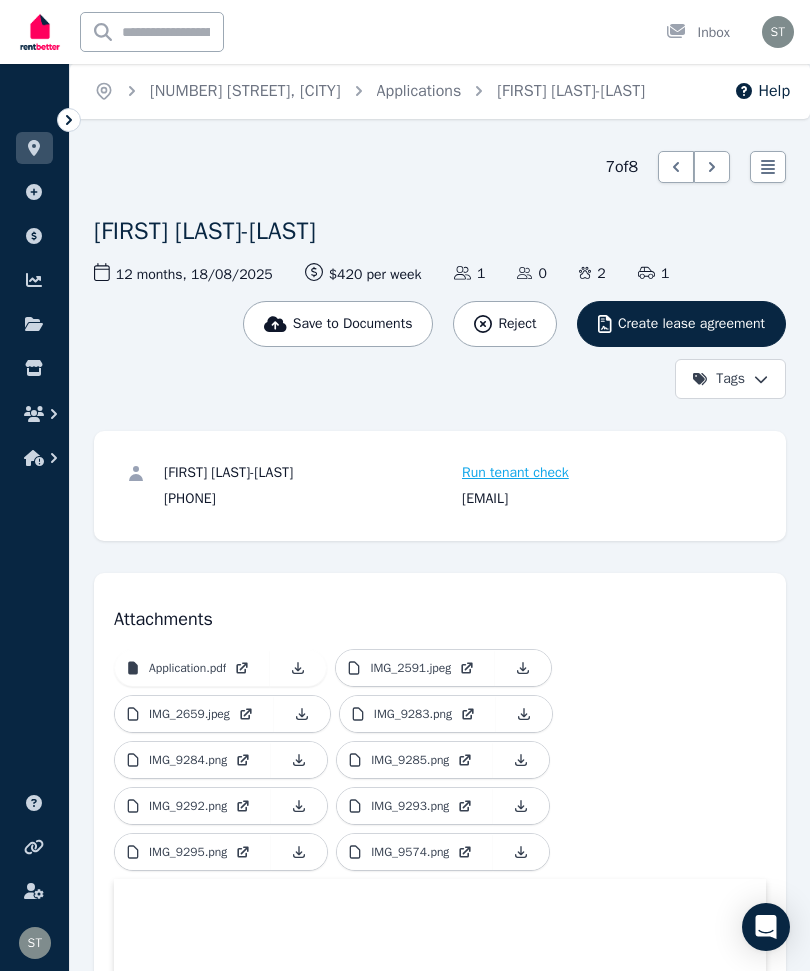scroll, scrollTop: 0, scrollLeft: 0, axis: both 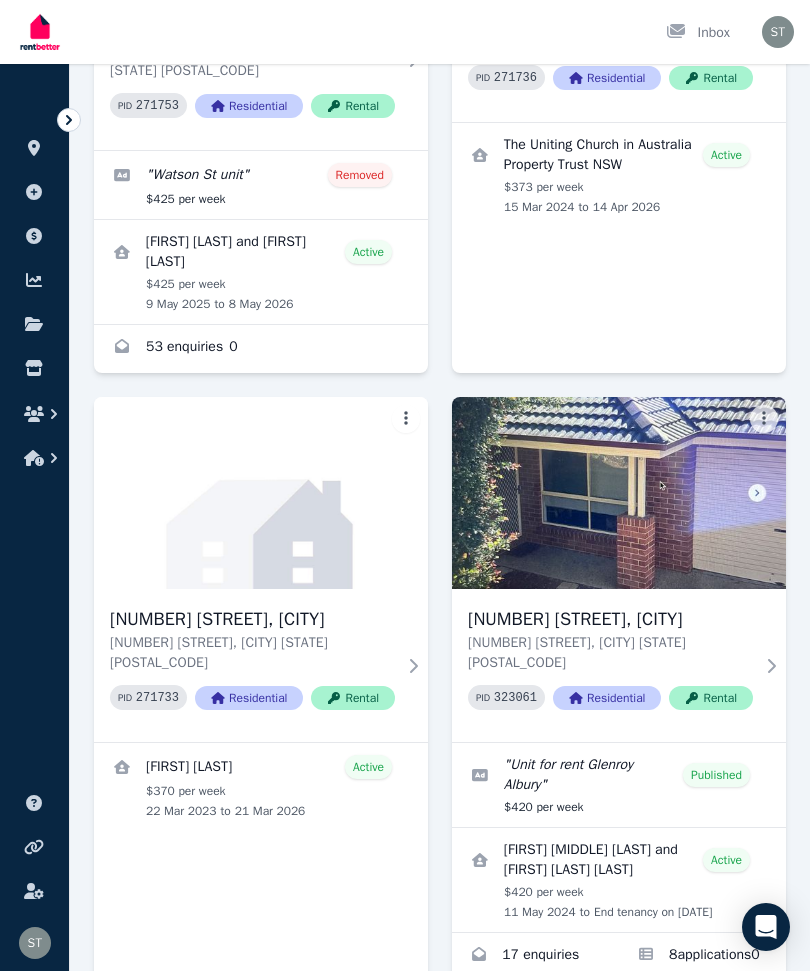 click on "[NUMBER] [STREET], [CITY]" at bounding box center [610, 619] 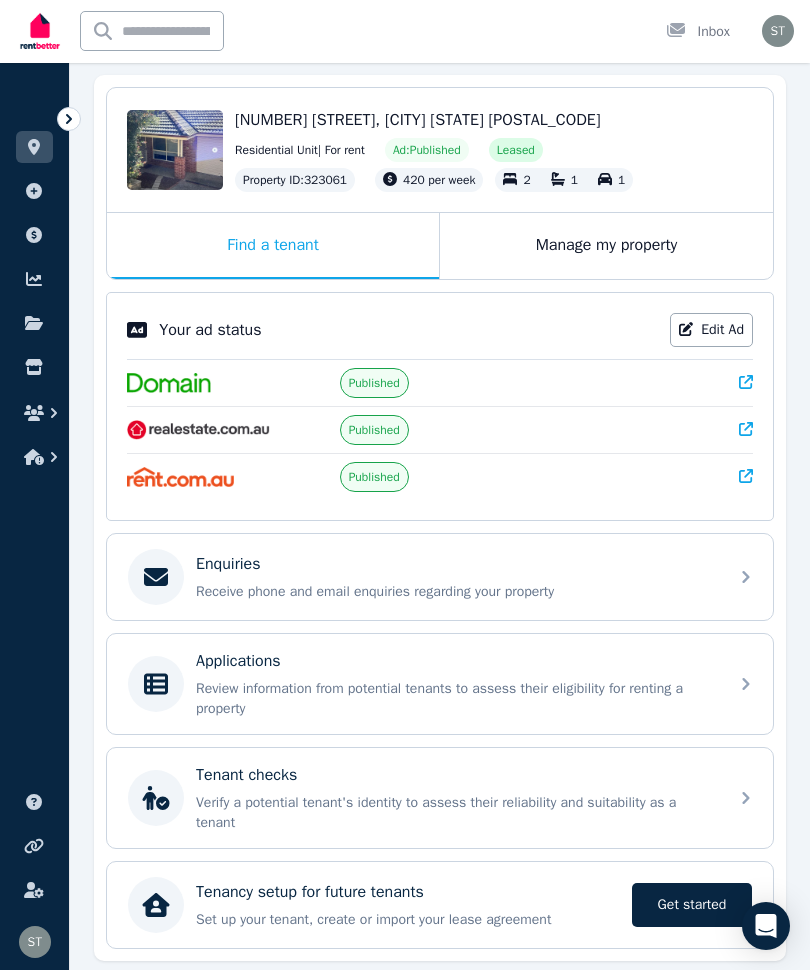 scroll, scrollTop: 182, scrollLeft: 0, axis: vertical 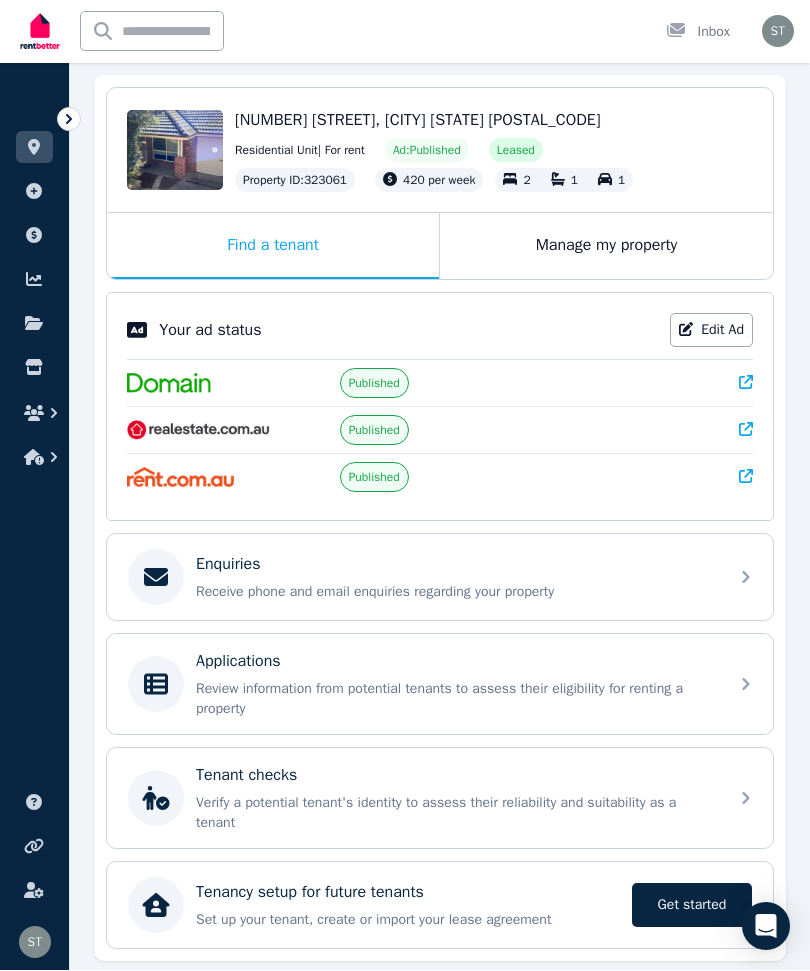 click on "Manage my property" at bounding box center (606, 247) 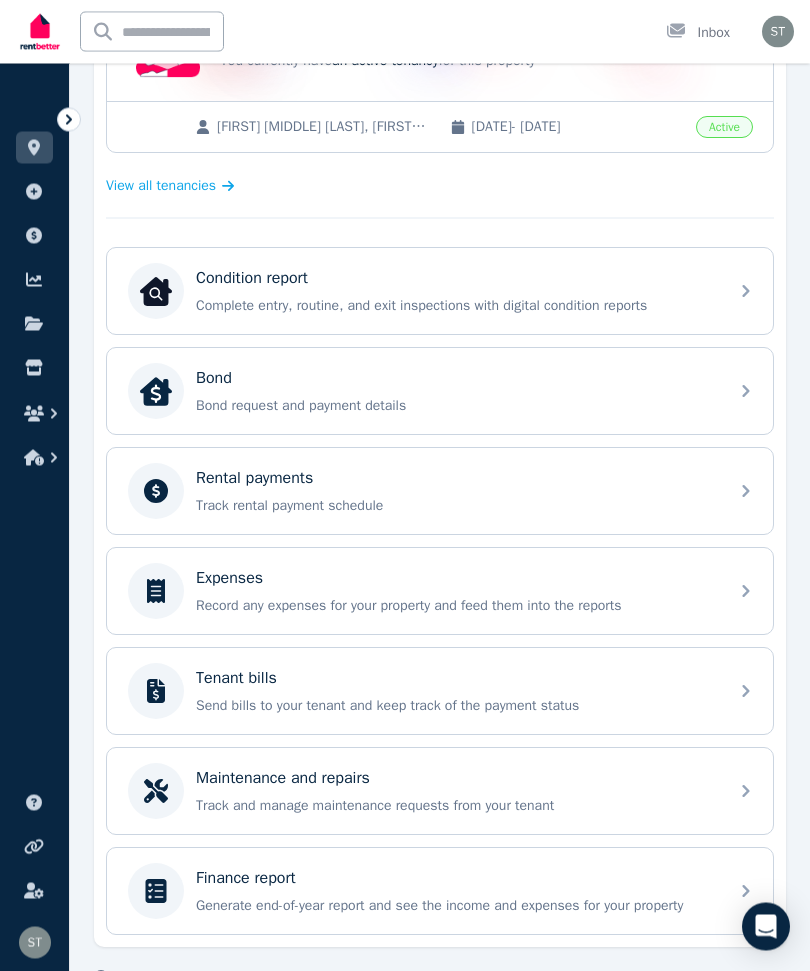 scroll, scrollTop: 484, scrollLeft: 0, axis: vertical 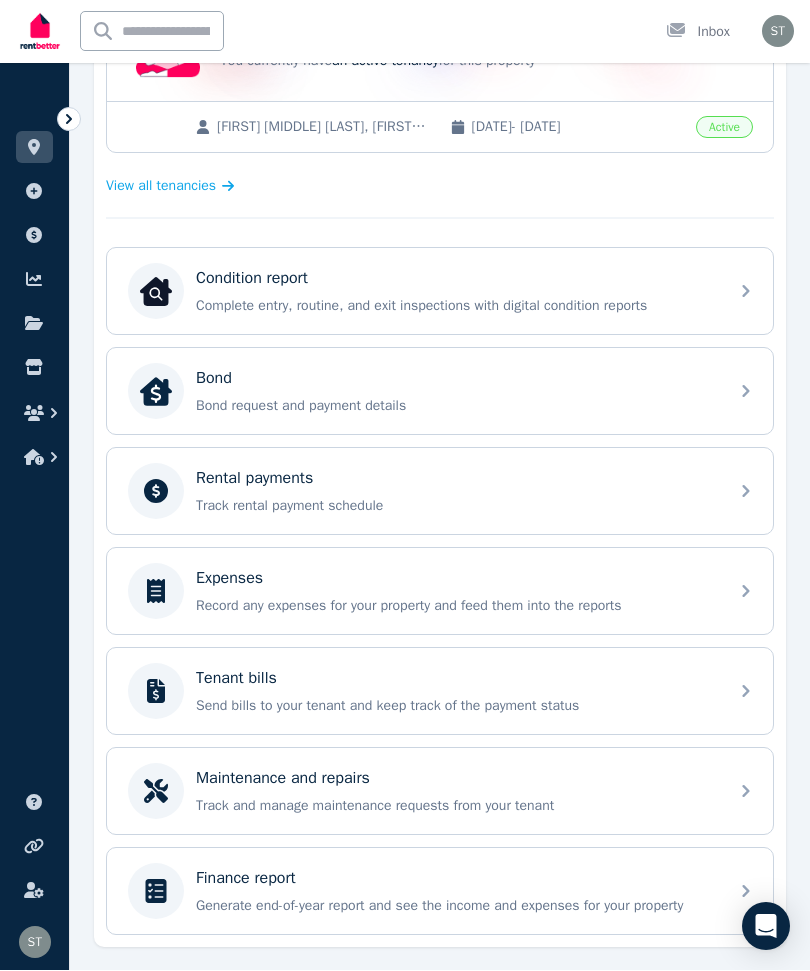 click on "Expenses Record any expenses for your property and feed them into the reports" at bounding box center [440, 592] 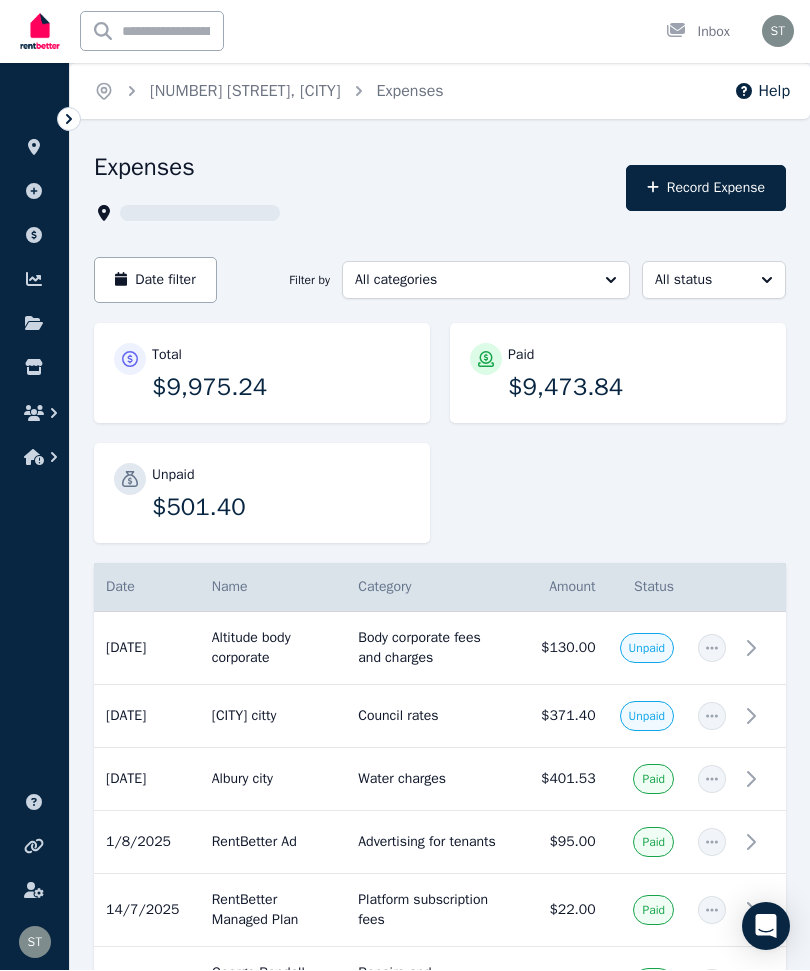 scroll, scrollTop: 1, scrollLeft: 0, axis: vertical 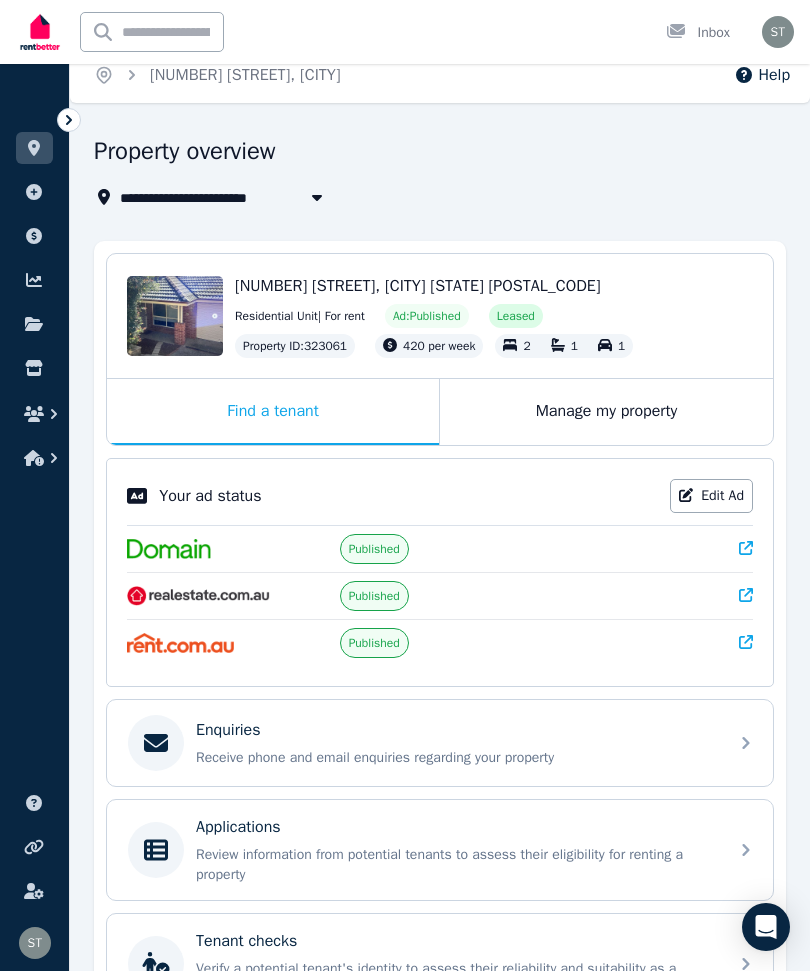 click on "Receive phone and email enquiries regarding your property" at bounding box center [456, 758] 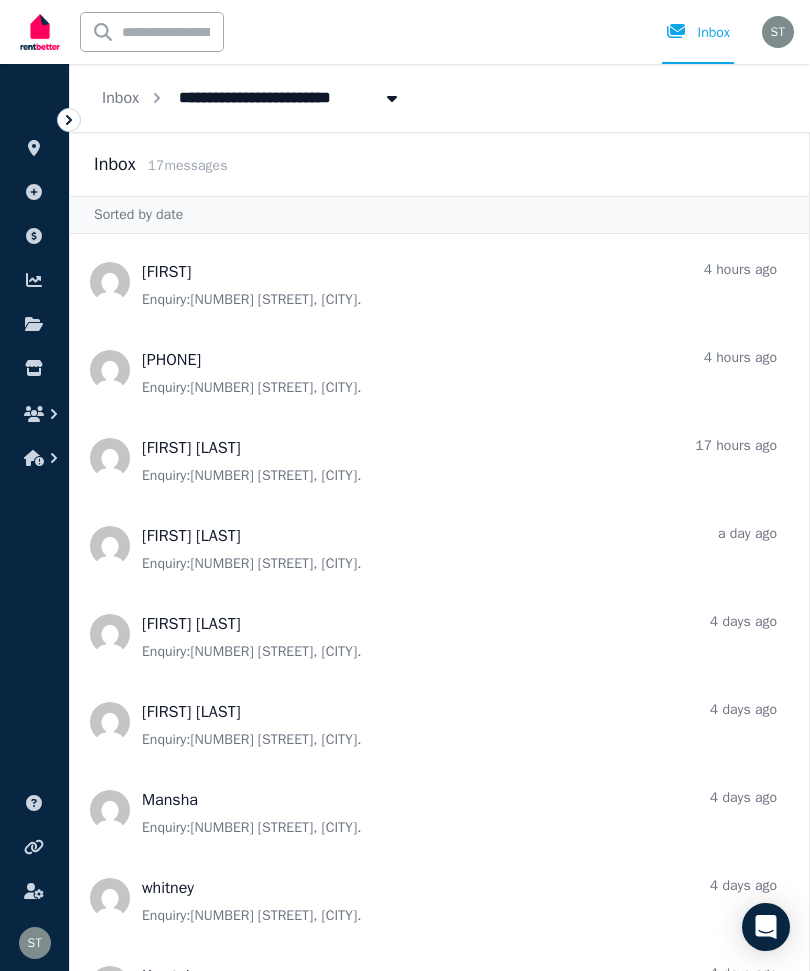 click at bounding box center [439, 282] 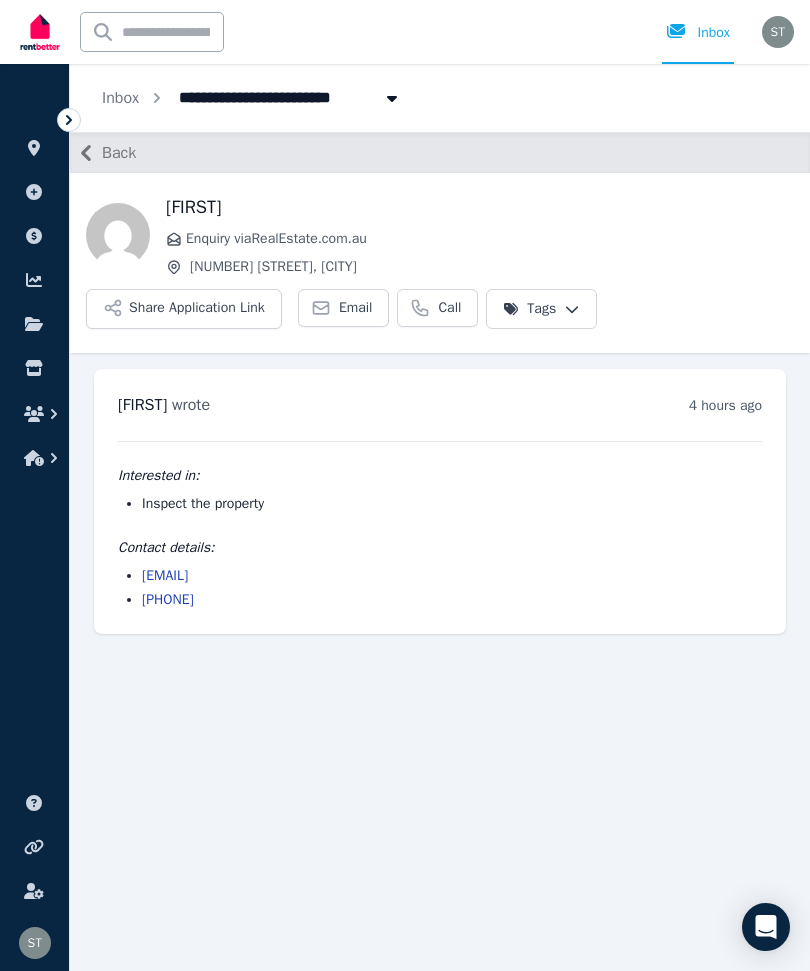 scroll, scrollTop: 67, scrollLeft: 0, axis: vertical 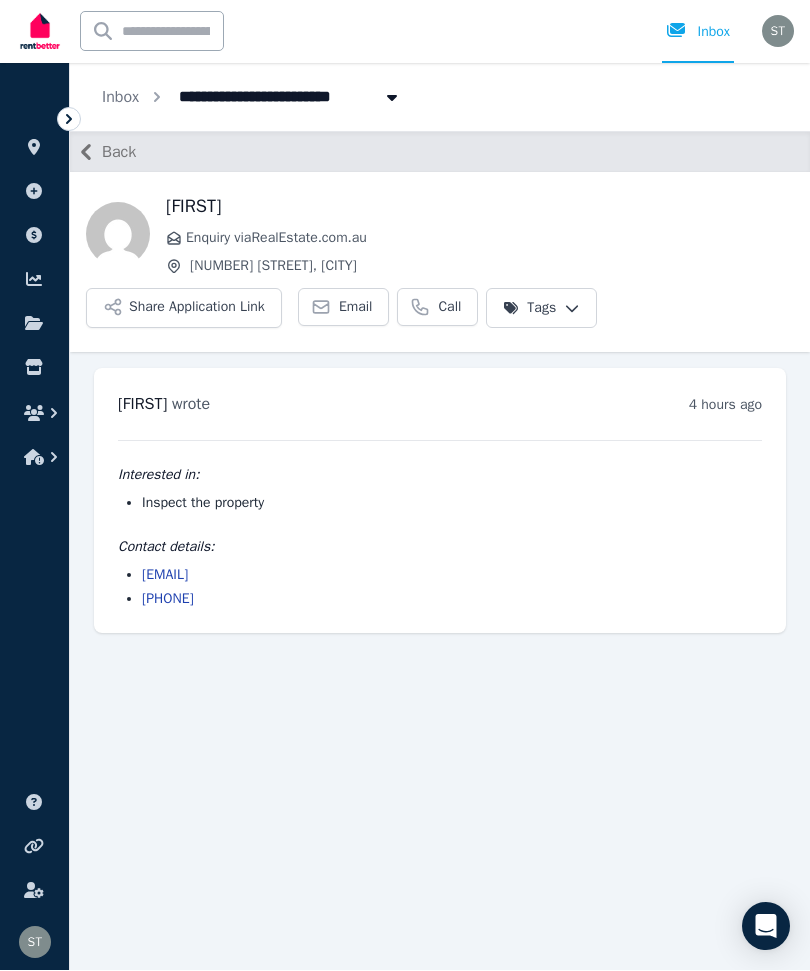 click on "Back [FIRST] Enquiry via RealEstate.com.au [NUMBER] [STREET], [CITY] Share Application Link Email Call Tags [FIRST] wrote [TIME_AGO] [TIME] on [DAY], [DATE] Interested in: Inspect the property Contact details: [EMAIL] [PHONE]" at bounding box center (440, 551) 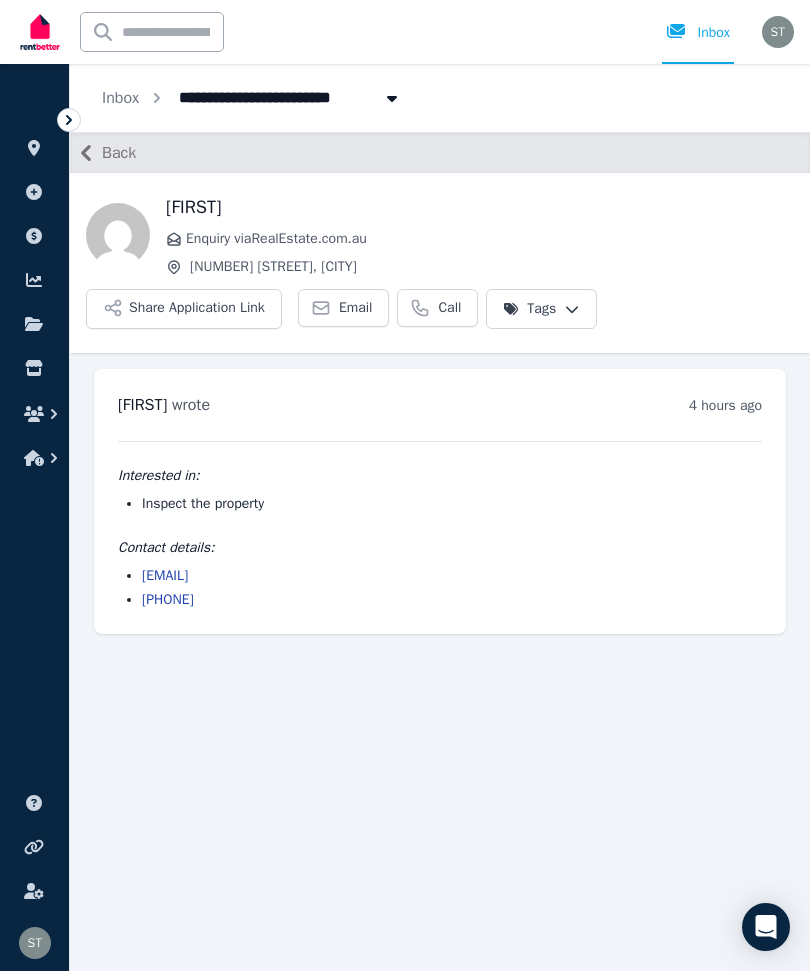 click on "[FIRST] wrote [TIME_AGO] [TIME] on [DAY], [DATE] Interested in: Inspect the property Contact details: [EMAIL] [PHONE]" at bounding box center (440, 501) 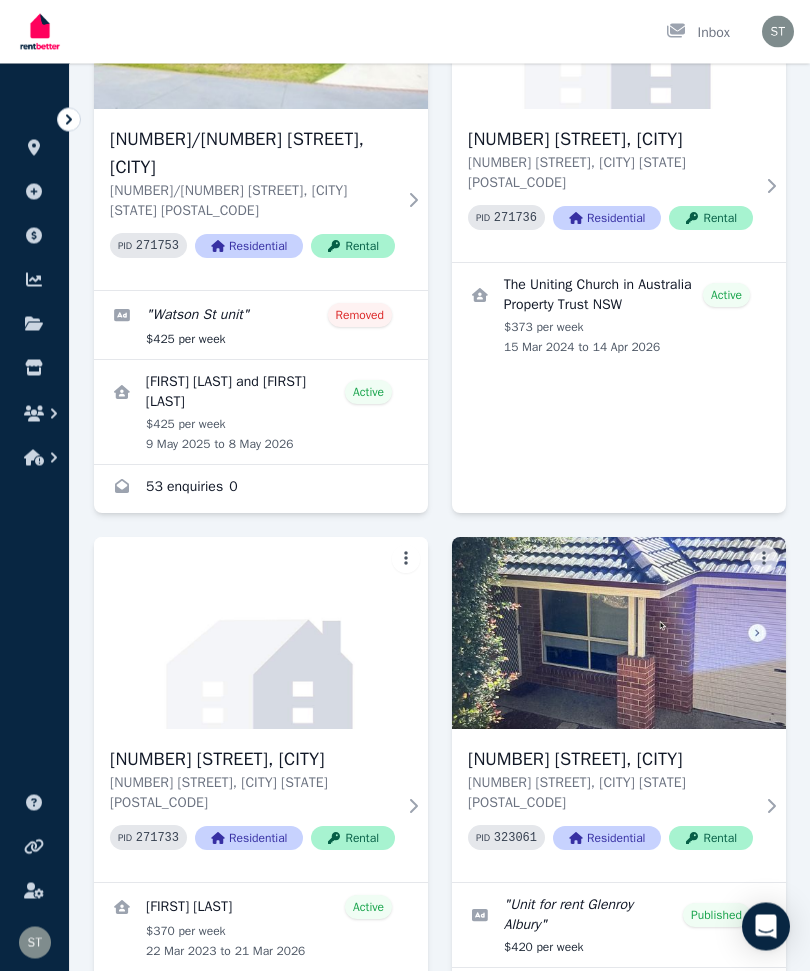 scroll, scrollTop: 829, scrollLeft: 0, axis: vertical 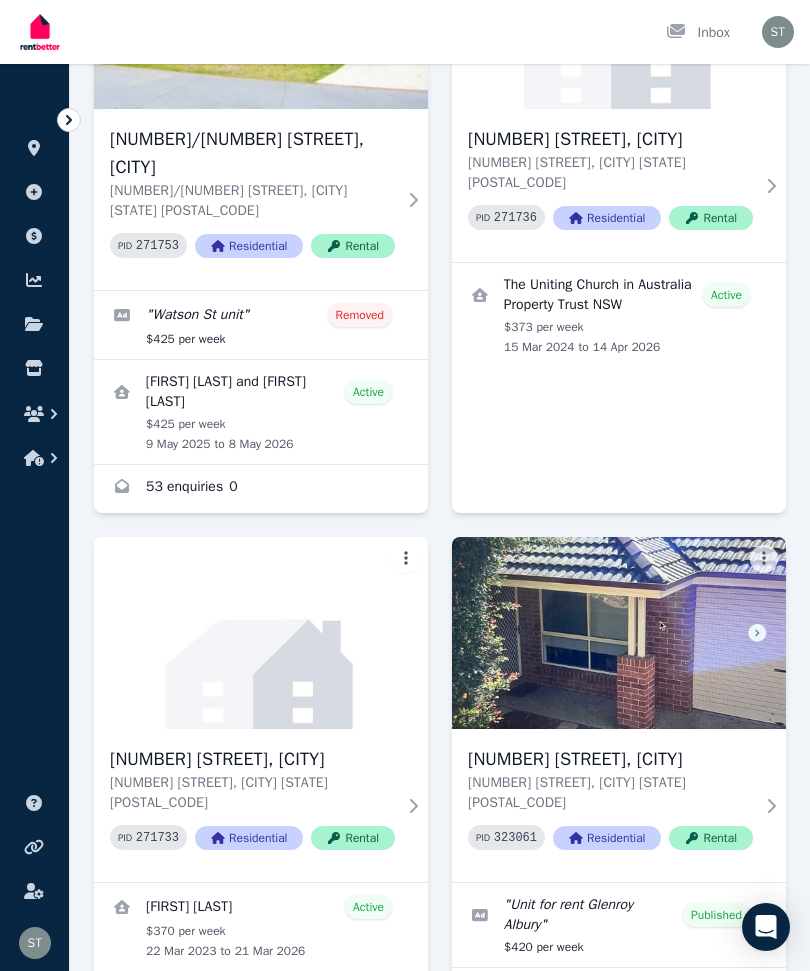 click on "[NUMBER] [STREET], [CITY]" at bounding box center [610, 759] 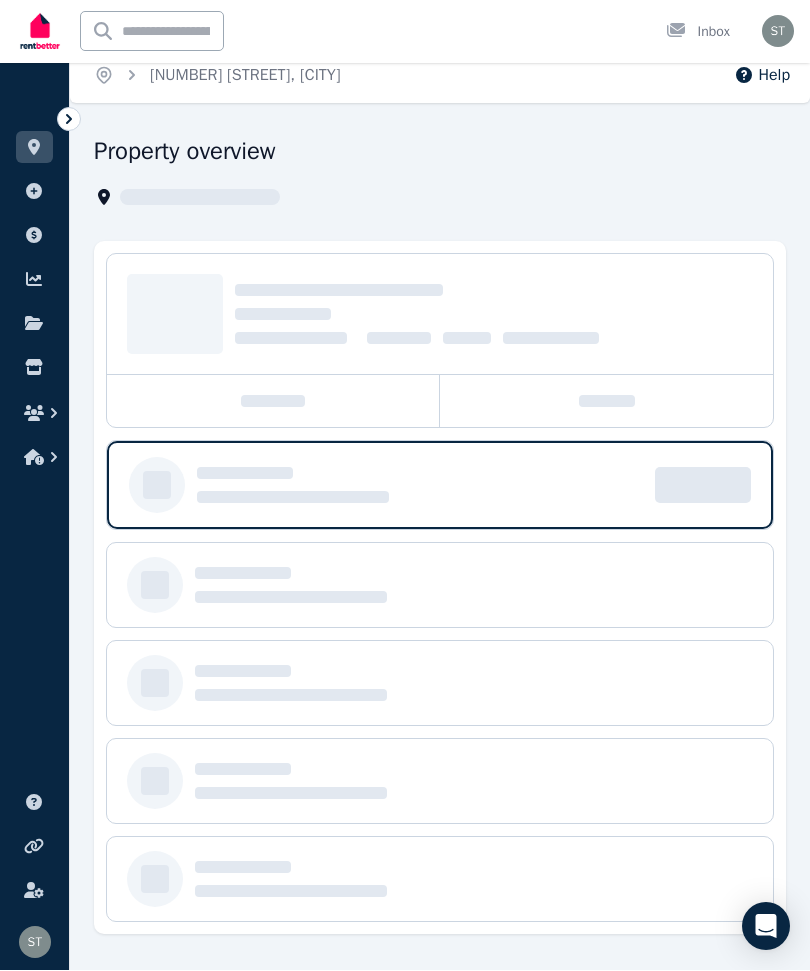 scroll, scrollTop: 17, scrollLeft: 0, axis: vertical 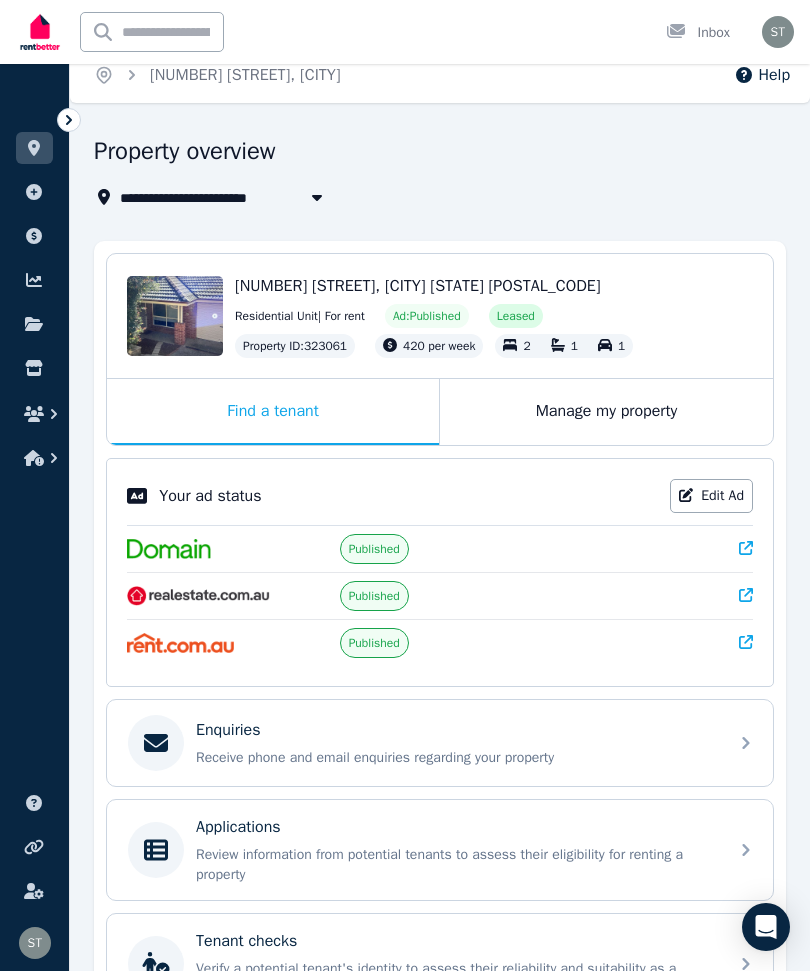 click on "Manage my property" at bounding box center (606, 412) 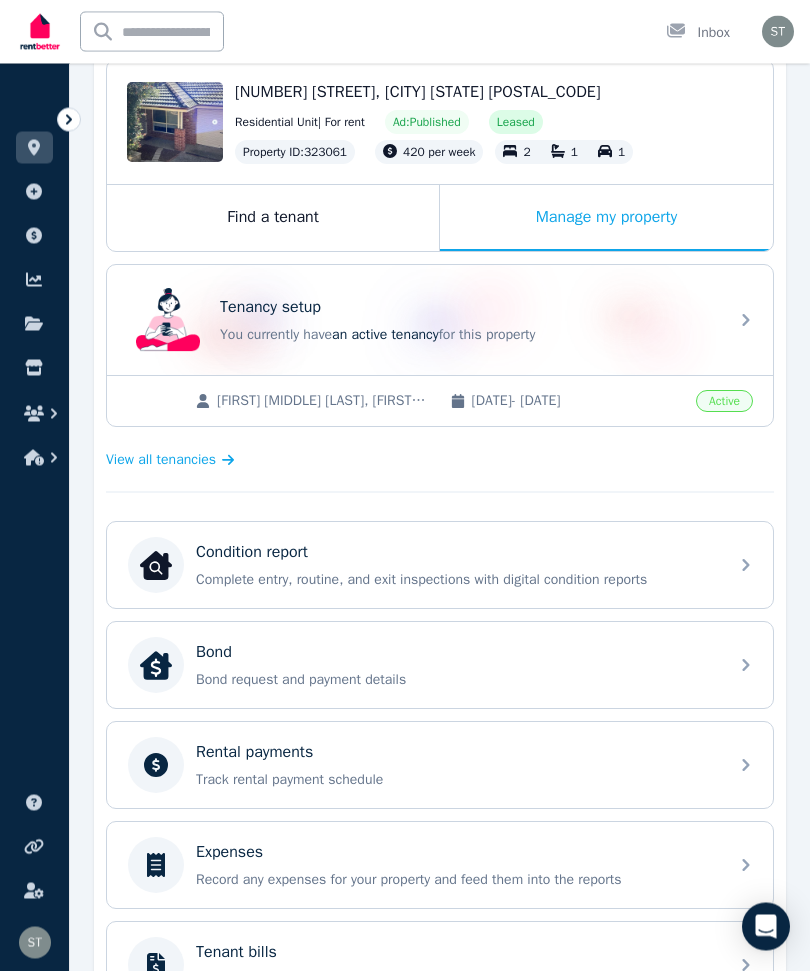 scroll, scrollTop: 211, scrollLeft: 0, axis: vertical 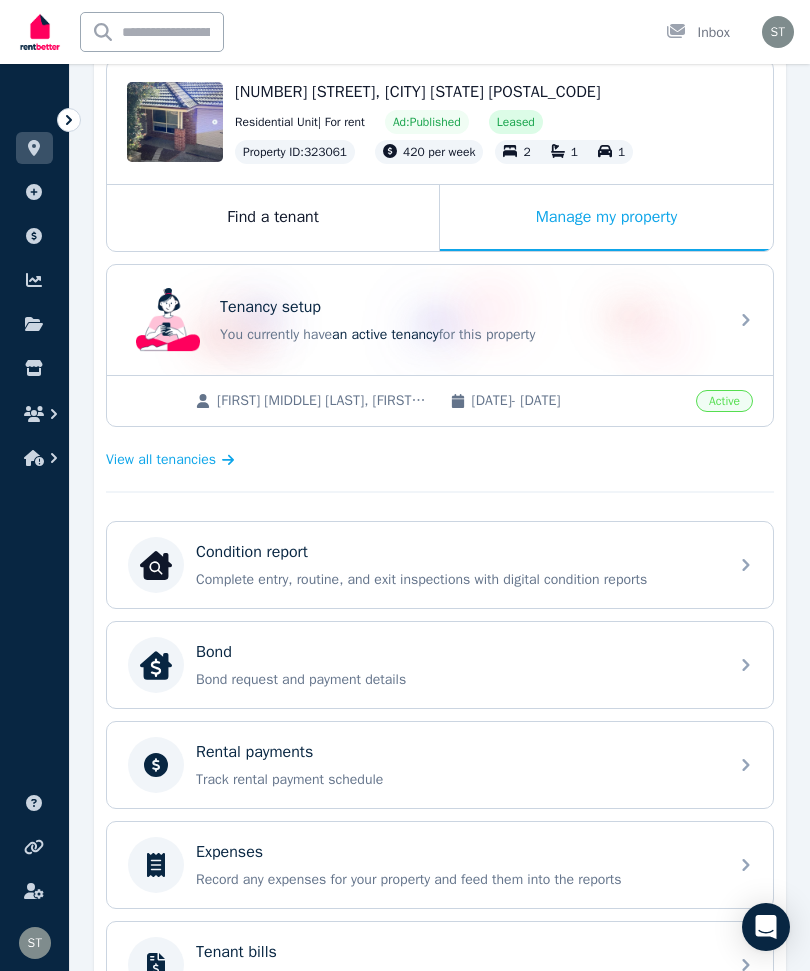 click on "You currently have  an active tenancy  for this property" at bounding box center [468, 335] 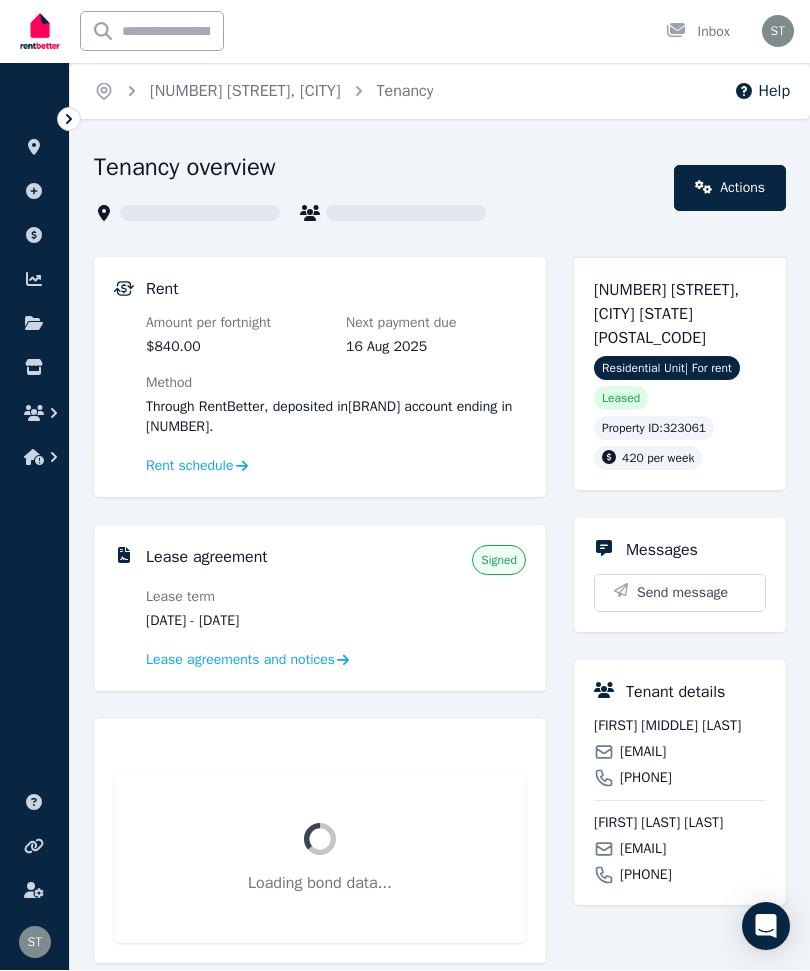 scroll, scrollTop: 1, scrollLeft: 0, axis: vertical 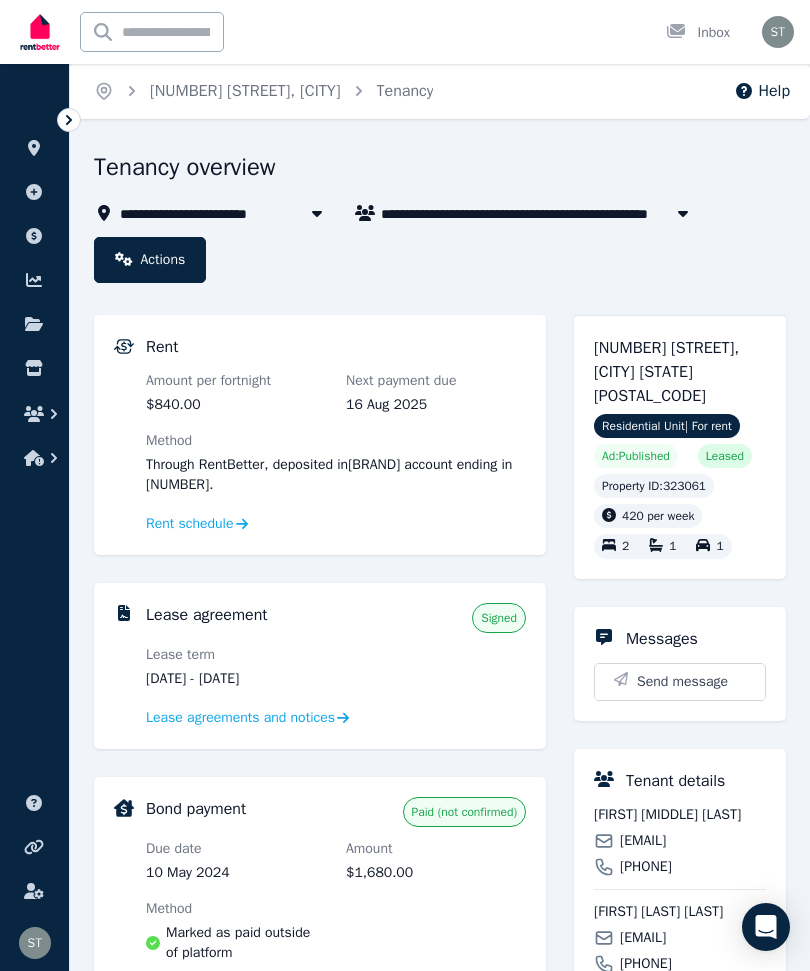 click on "Actions" at bounding box center (150, 260) 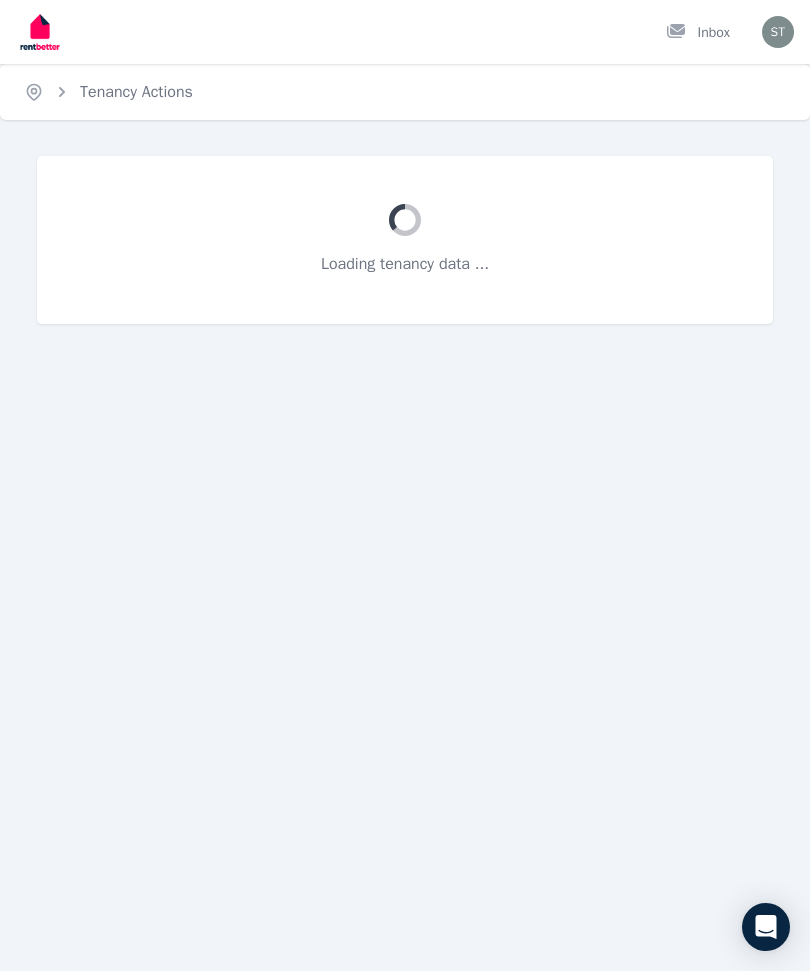 scroll, scrollTop: 0, scrollLeft: 0, axis: both 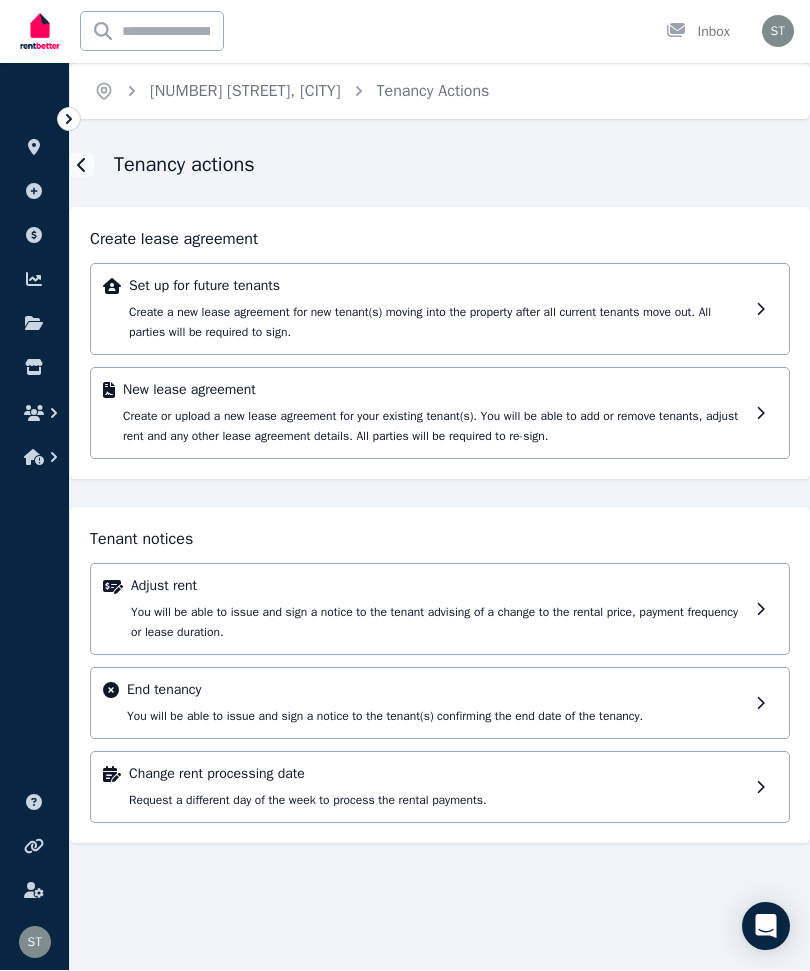 click on "End tenancy" at bounding box center [437, 691] 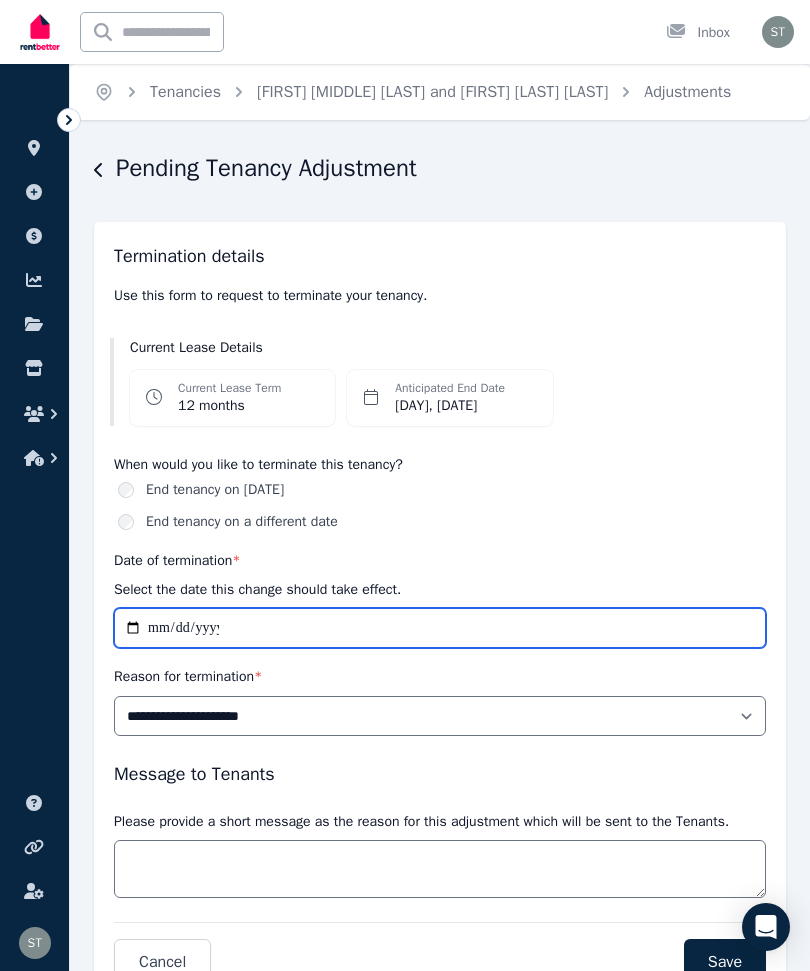 click on "**********" at bounding box center (440, 628) 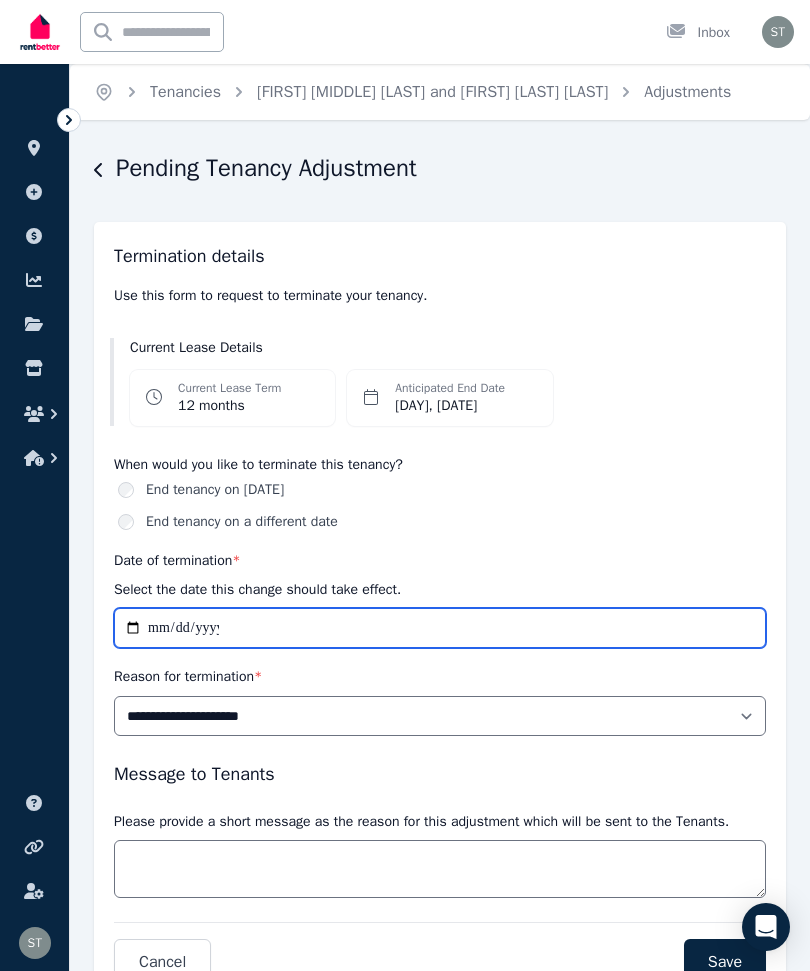 type on "**********" 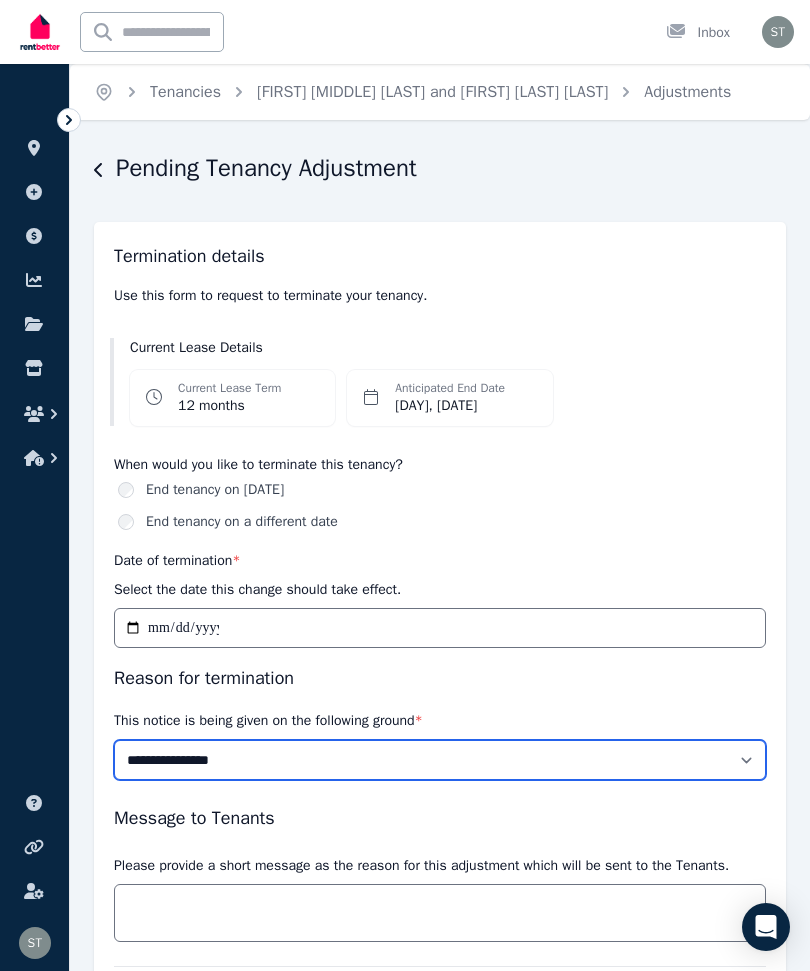 click on "**********" at bounding box center [440, 760] 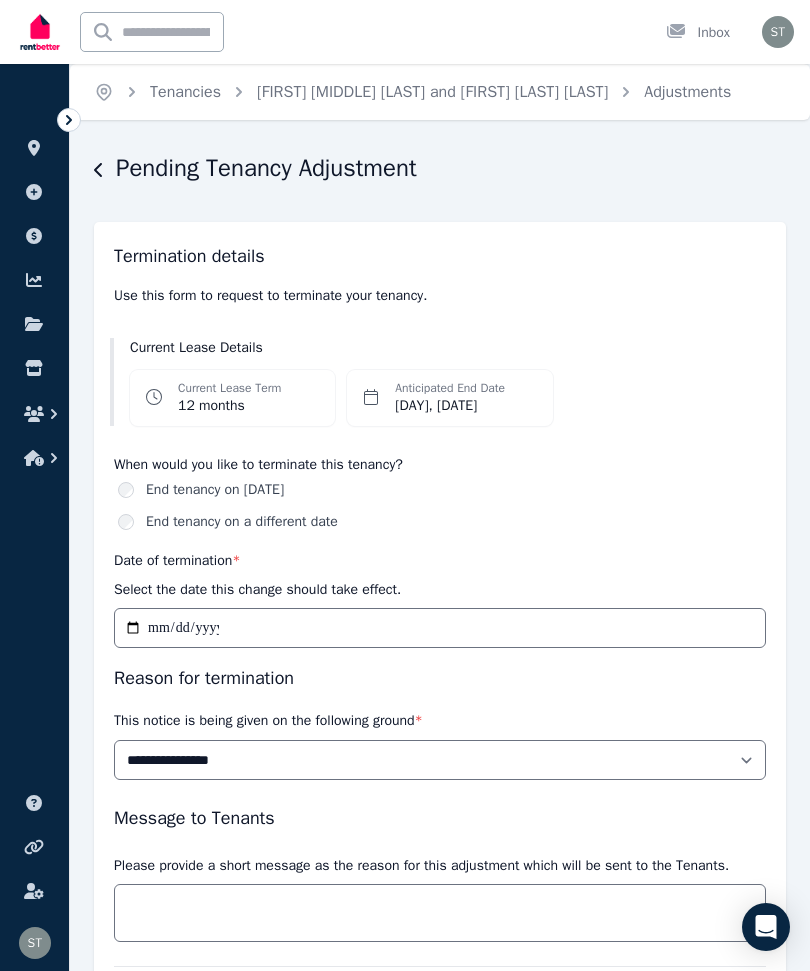 click on "**********" at bounding box center [440, 635] 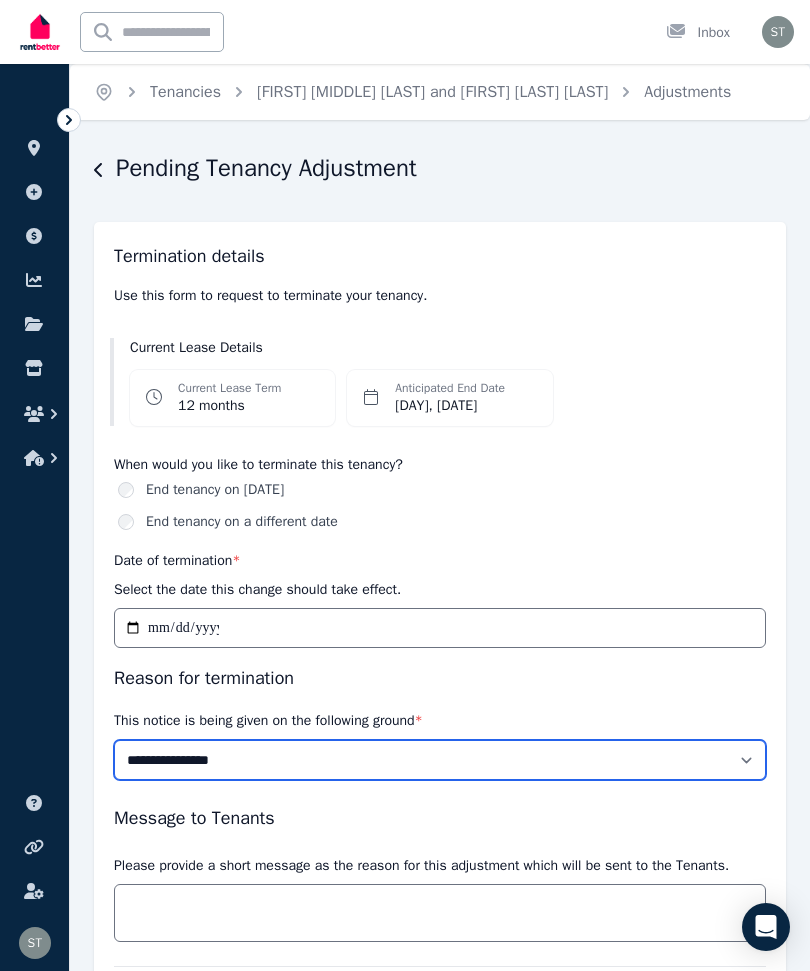 click on "**********" at bounding box center [440, 760] 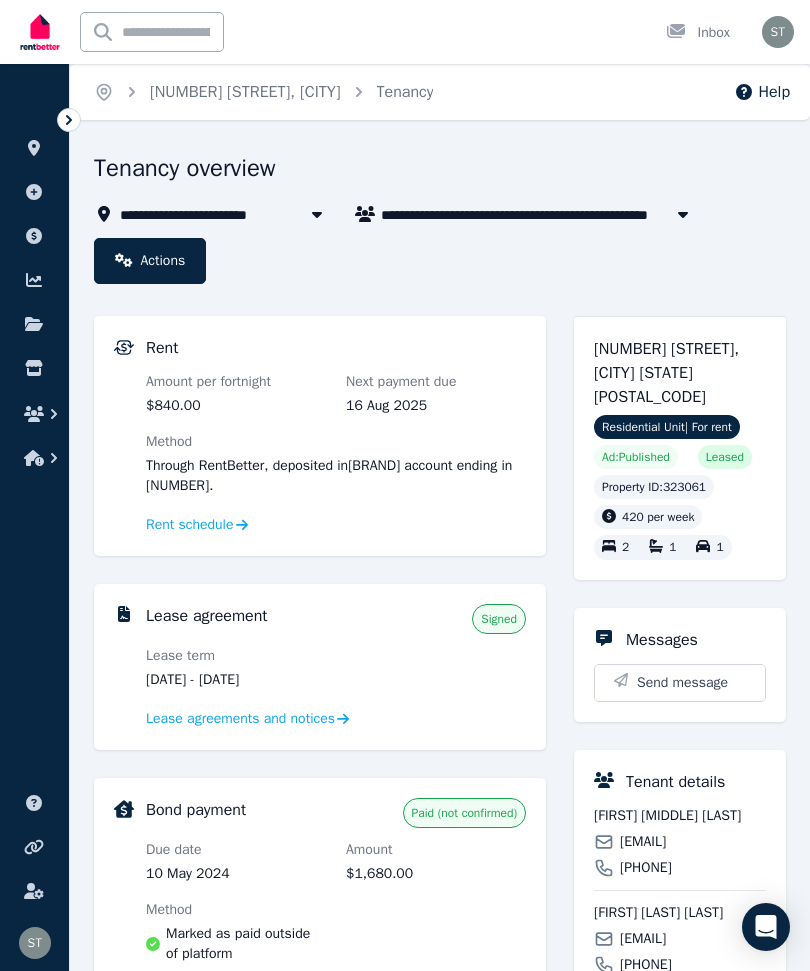 click on "ORGANISE Properties Add property Payments Finance report Documents Marketplace" at bounding box center (34, 282) 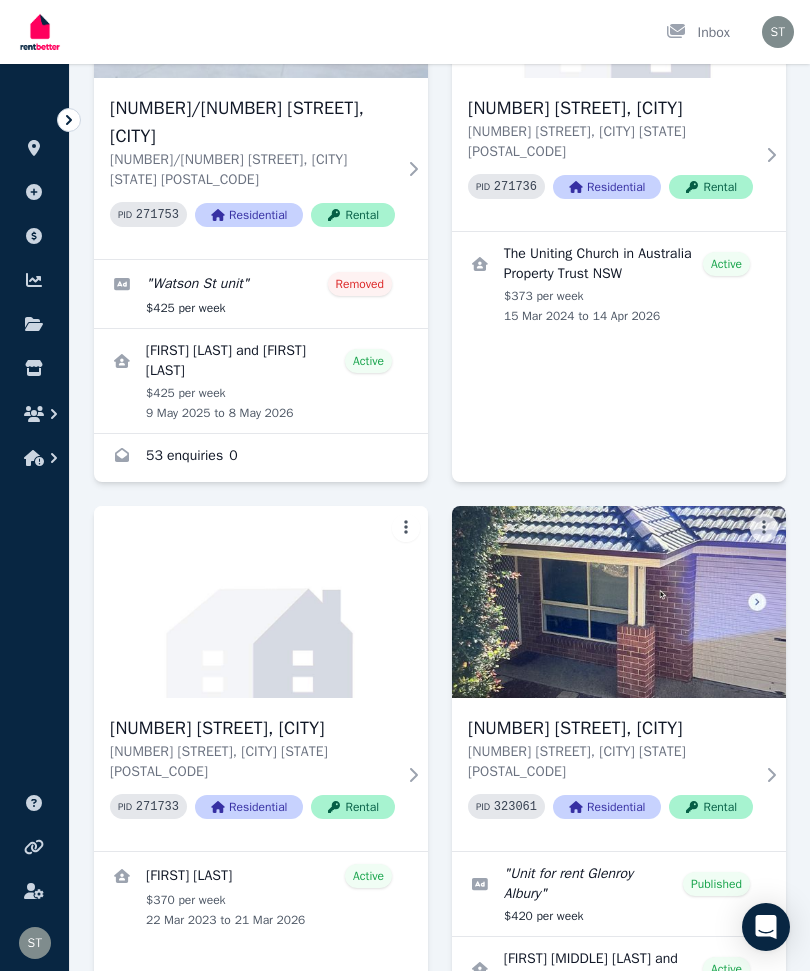 click at bounding box center [619, 602] 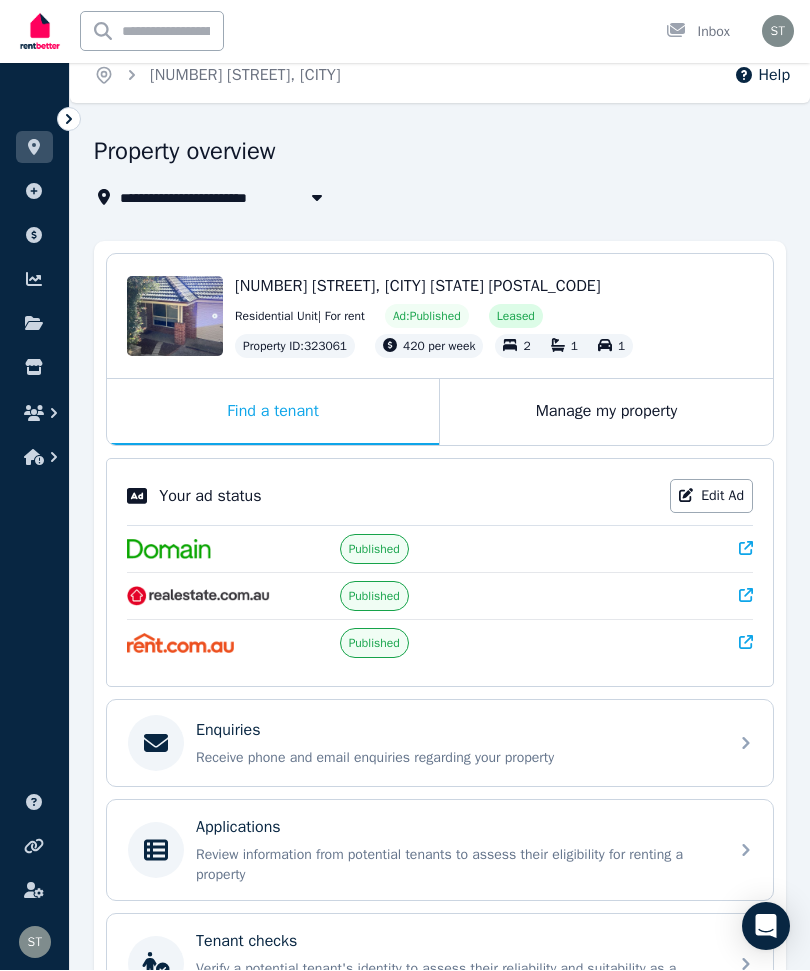 scroll, scrollTop: 17, scrollLeft: 0, axis: vertical 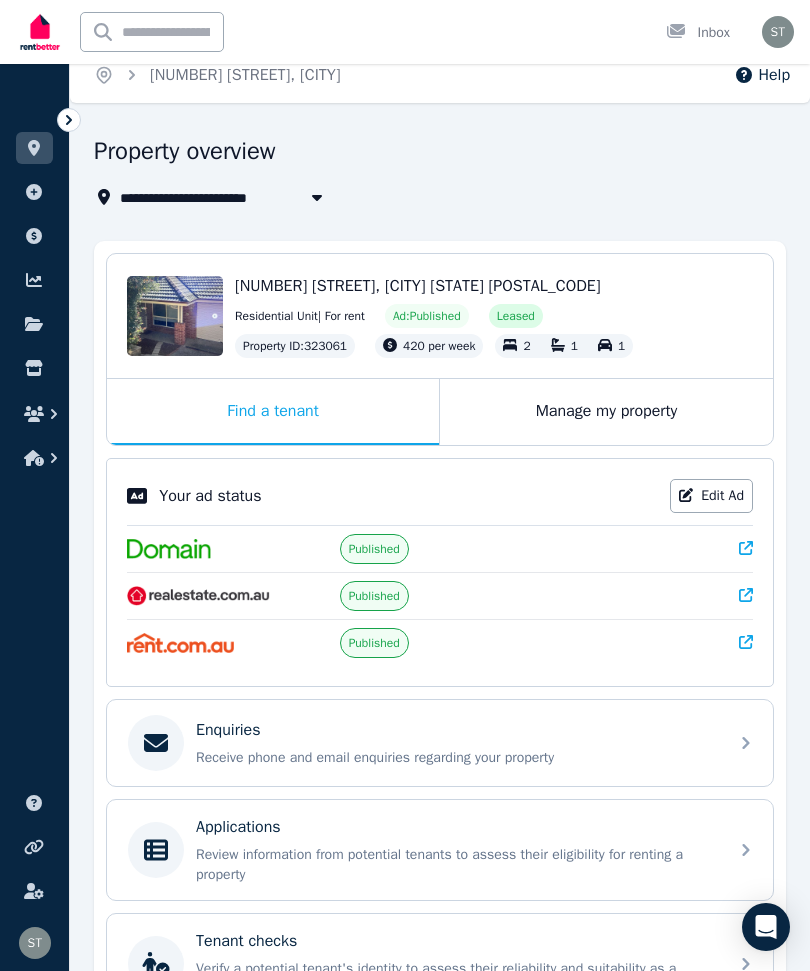 click on "Manage my property" at bounding box center [606, 412] 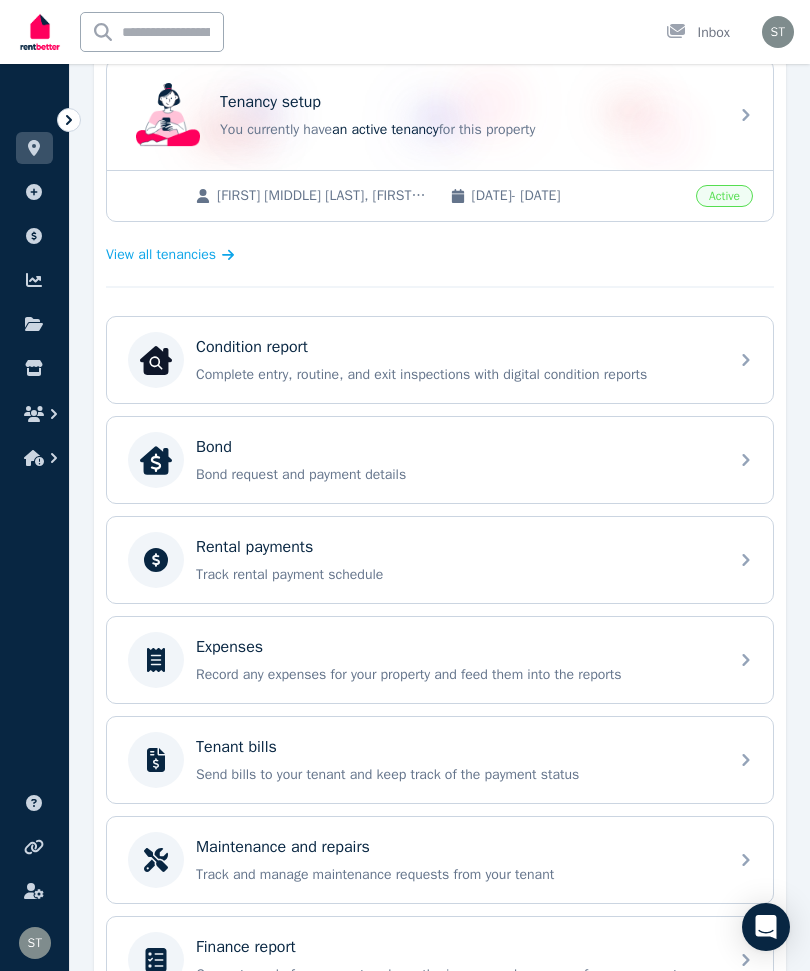 scroll, scrollTop: 422, scrollLeft: 0, axis: vertical 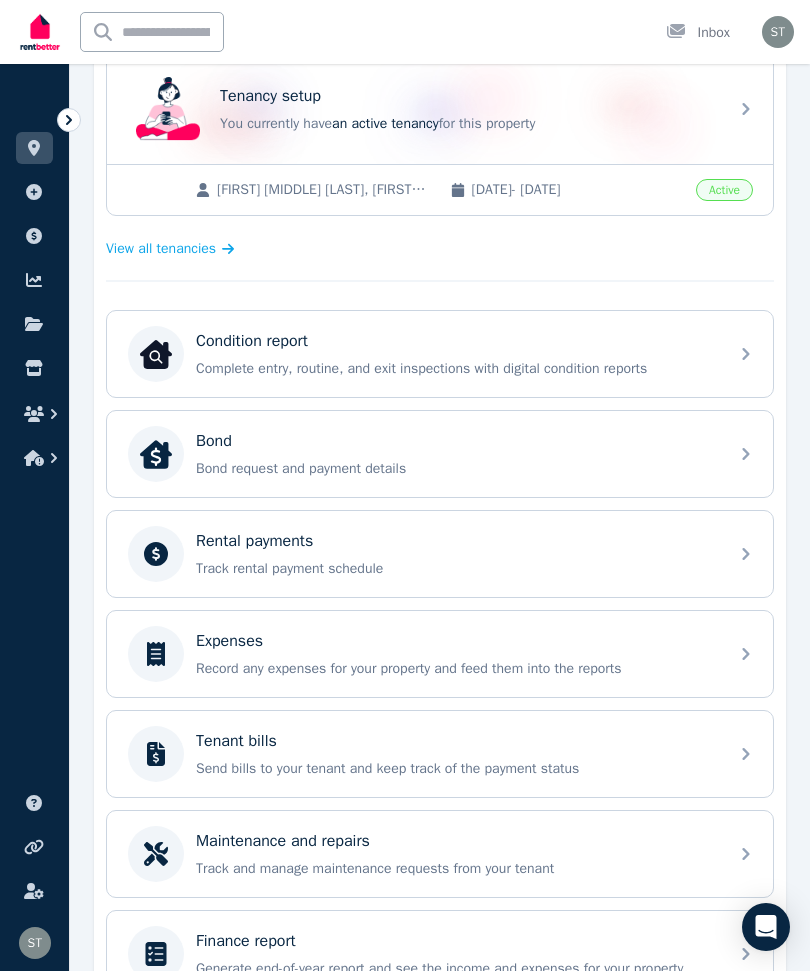 click on "Rental payments" at bounding box center (254, 541) 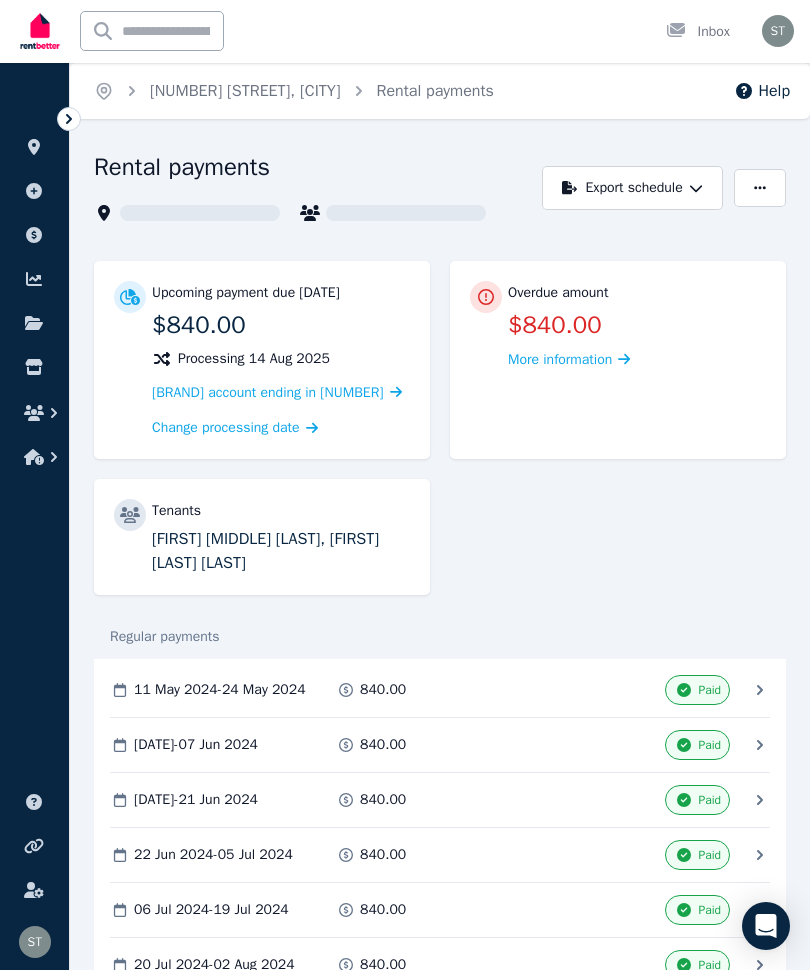 scroll, scrollTop: 1, scrollLeft: 0, axis: vertical 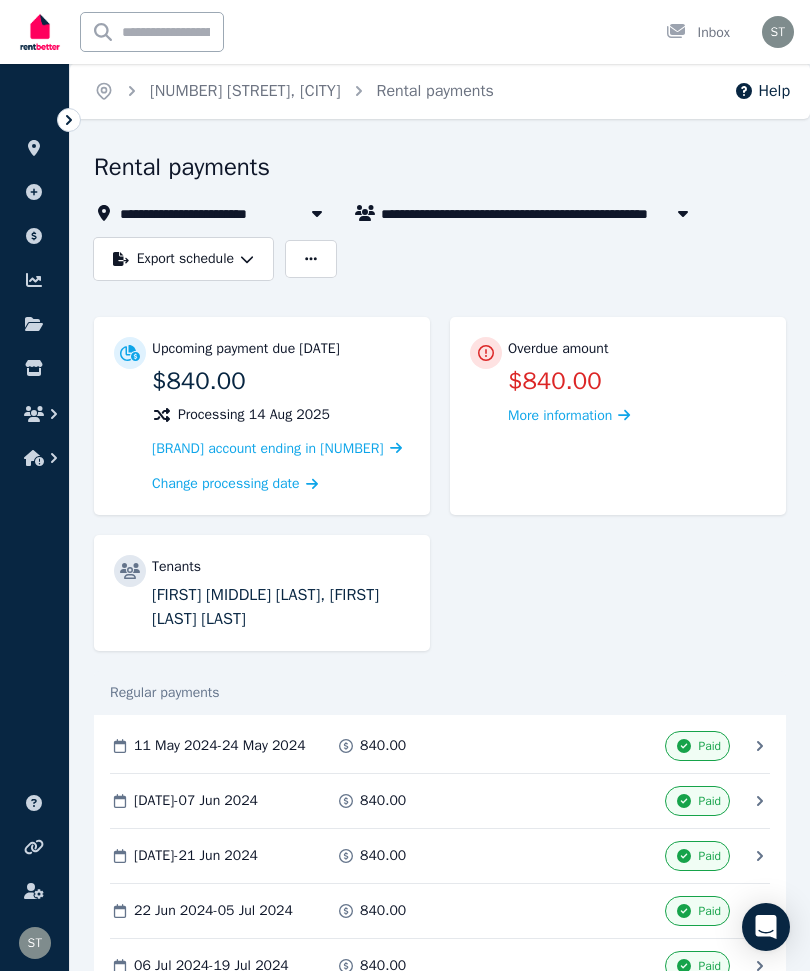 click on "More information" at bounding box center (560, 415) 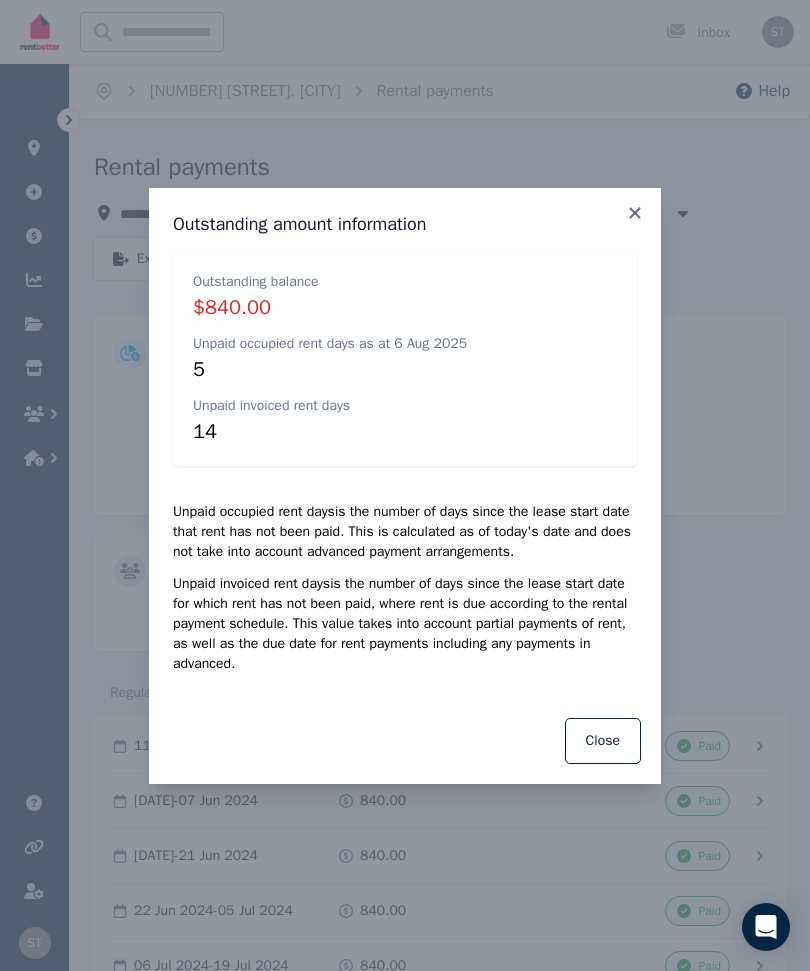 click 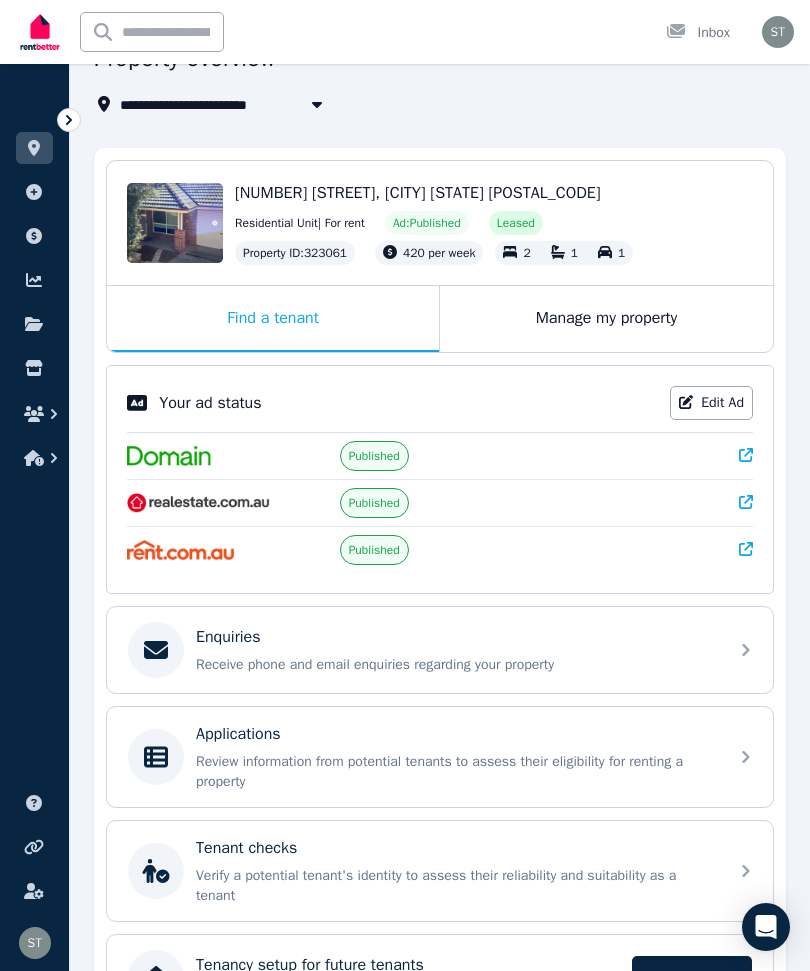 scroll, scrollTop: 182, scrollLeft: 0, axis: vertical 